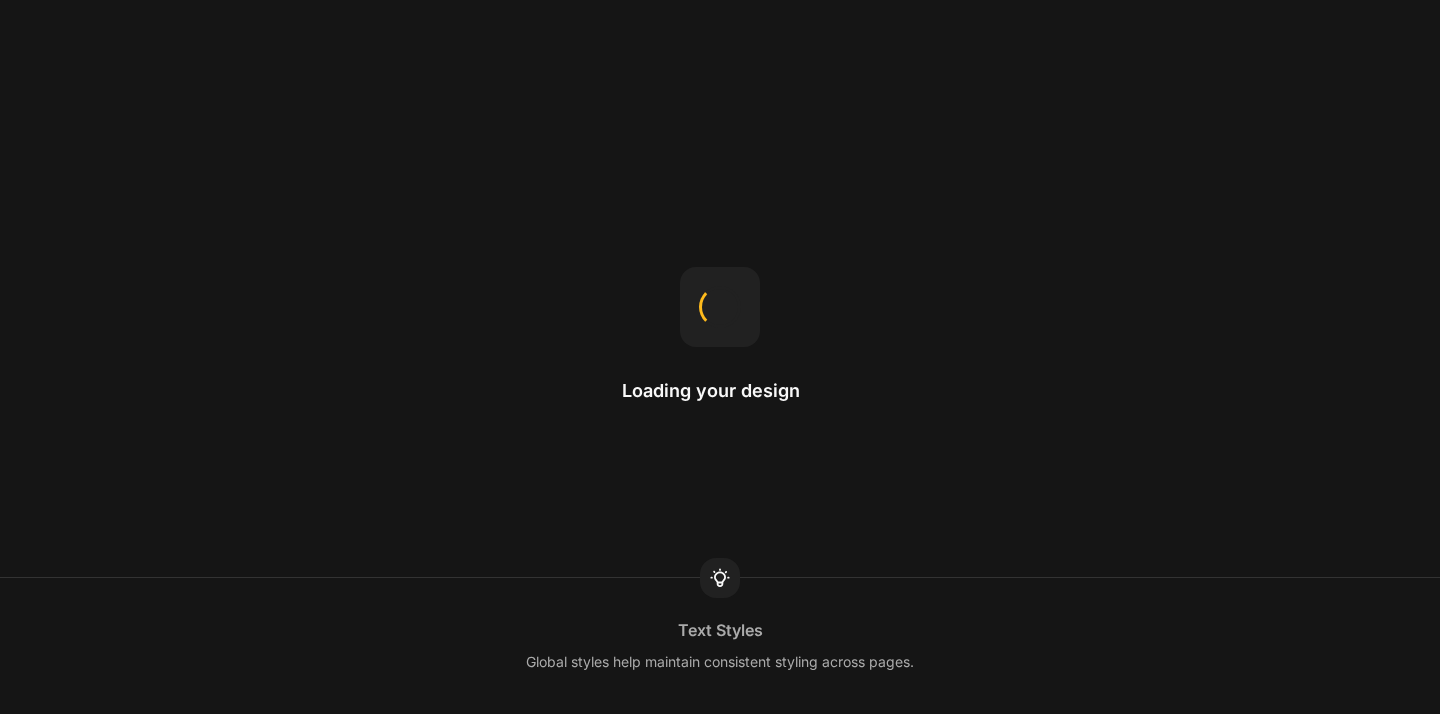 scroll, scrollTop: 0, scrollLeft: 0, axis: both 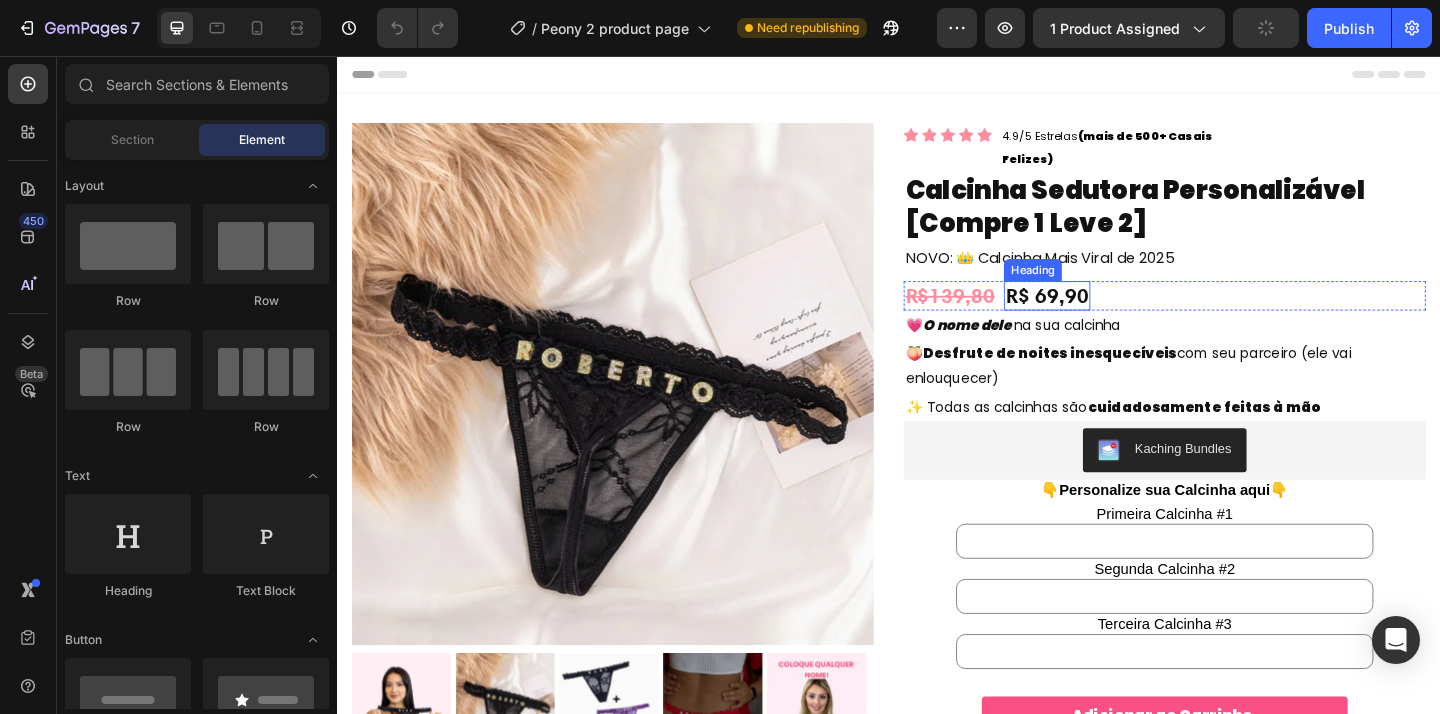click on "R$ 69,90" at bounding box center (1109, 317) 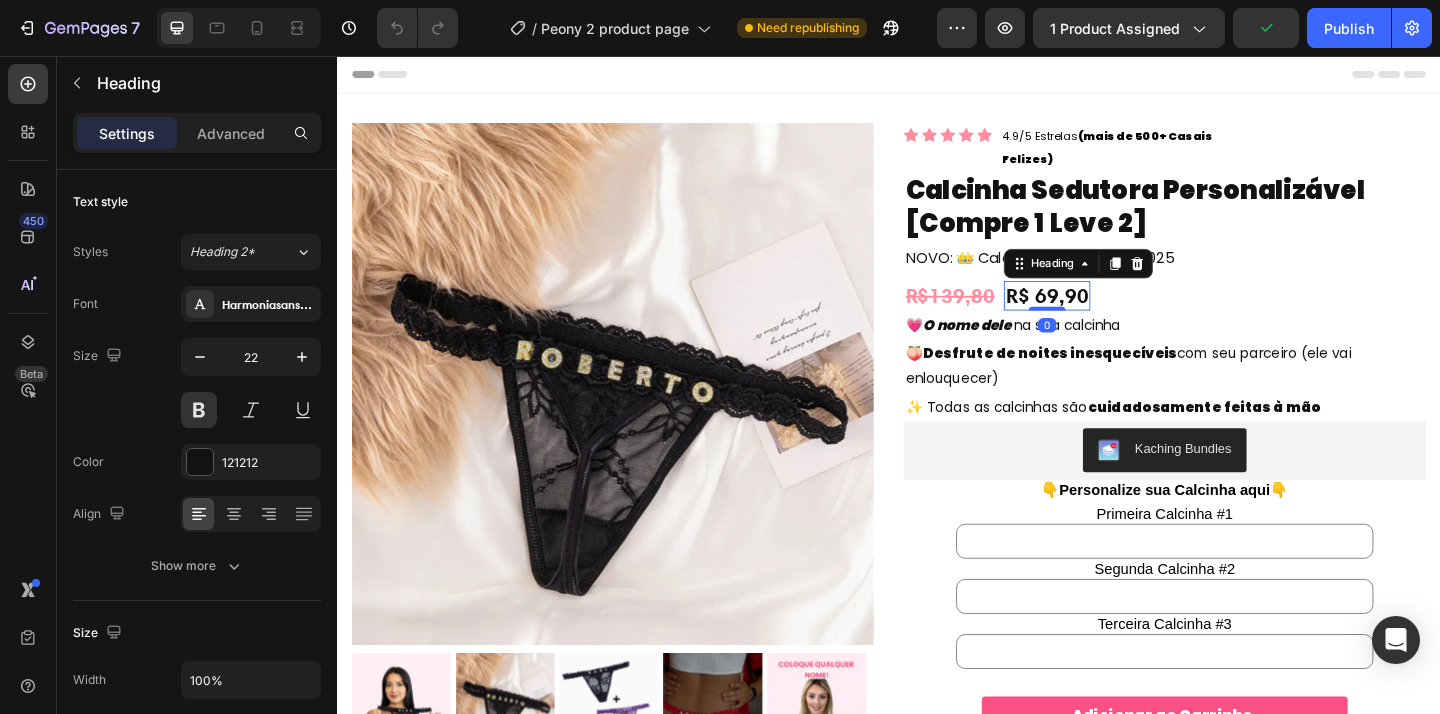 click on "R$ 69,90" at bounding box center [1109, 317] 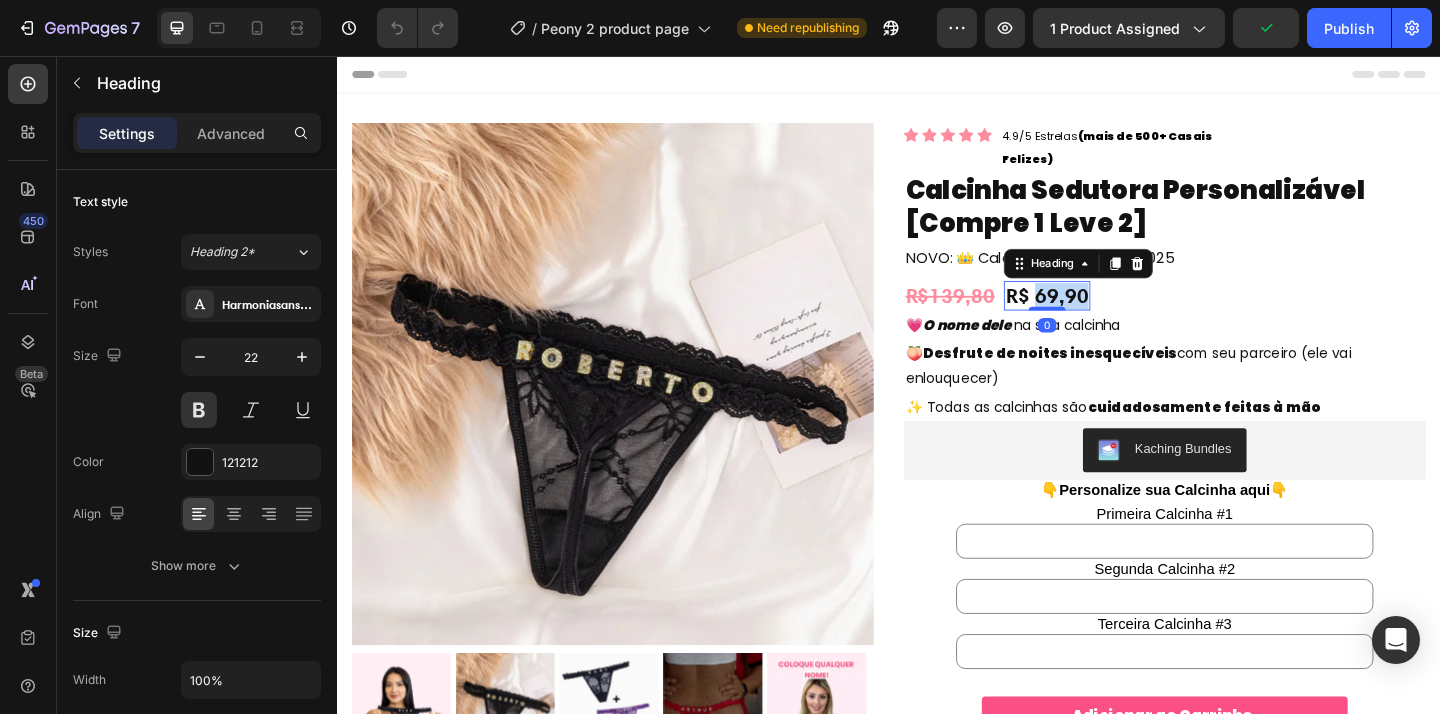 click on "R$ 69,90" at bounding box center (1109, 317) 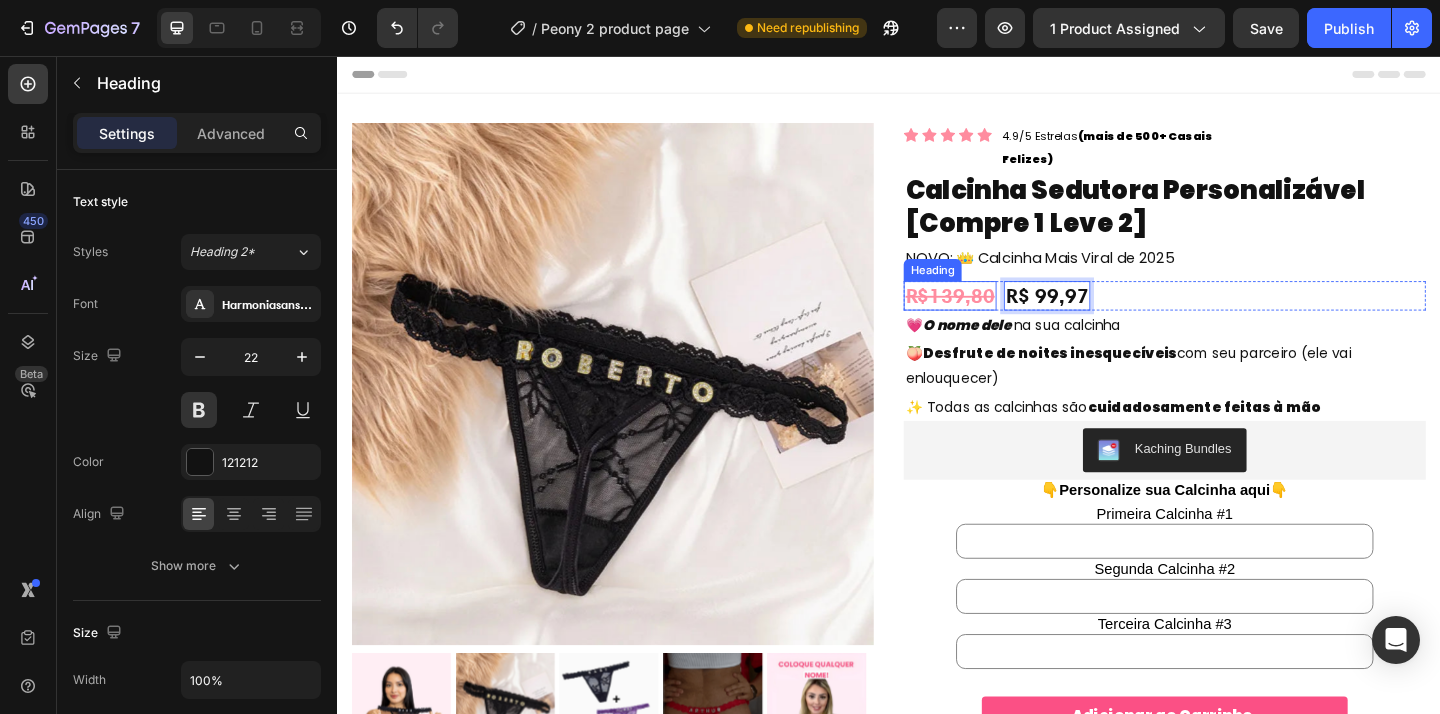 click on "R$139,80" at bounding box center [1003, 316] 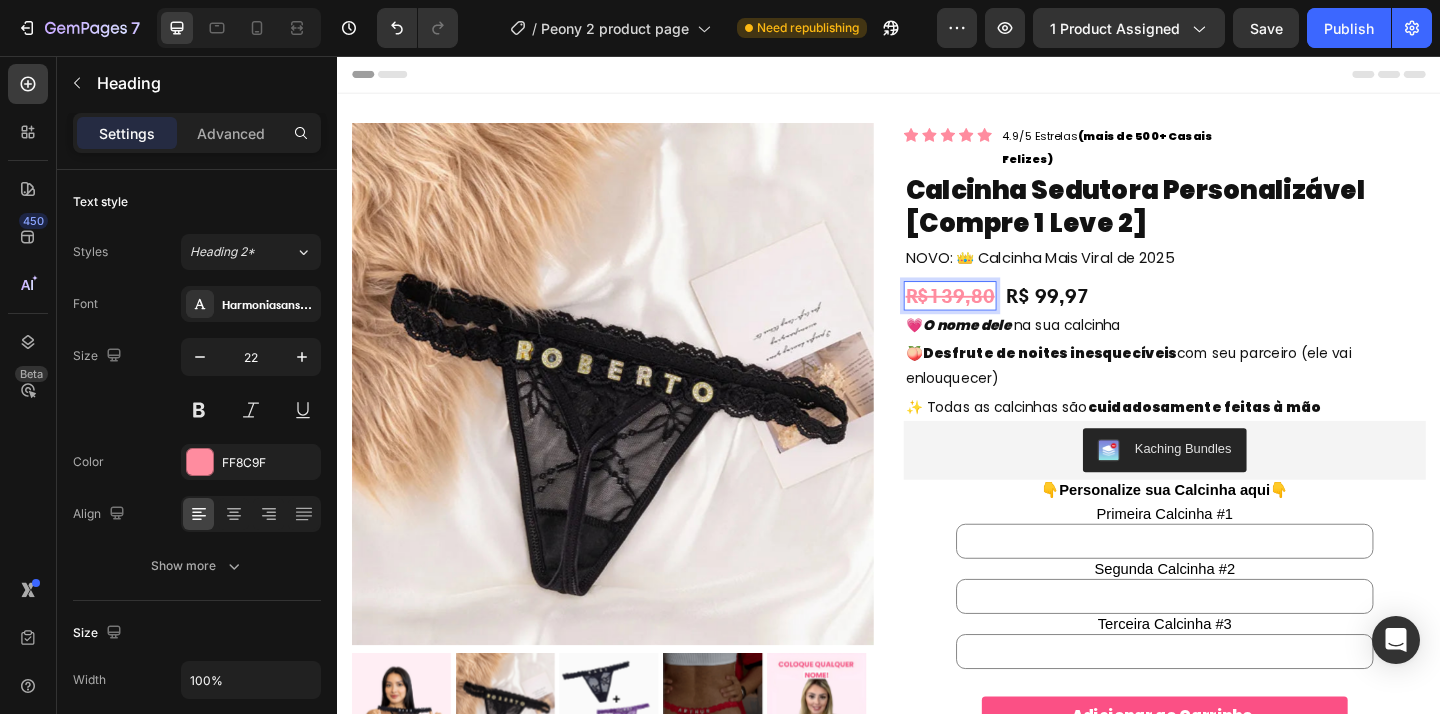 click on "R$139,80" at bounding box center [1003, 316] 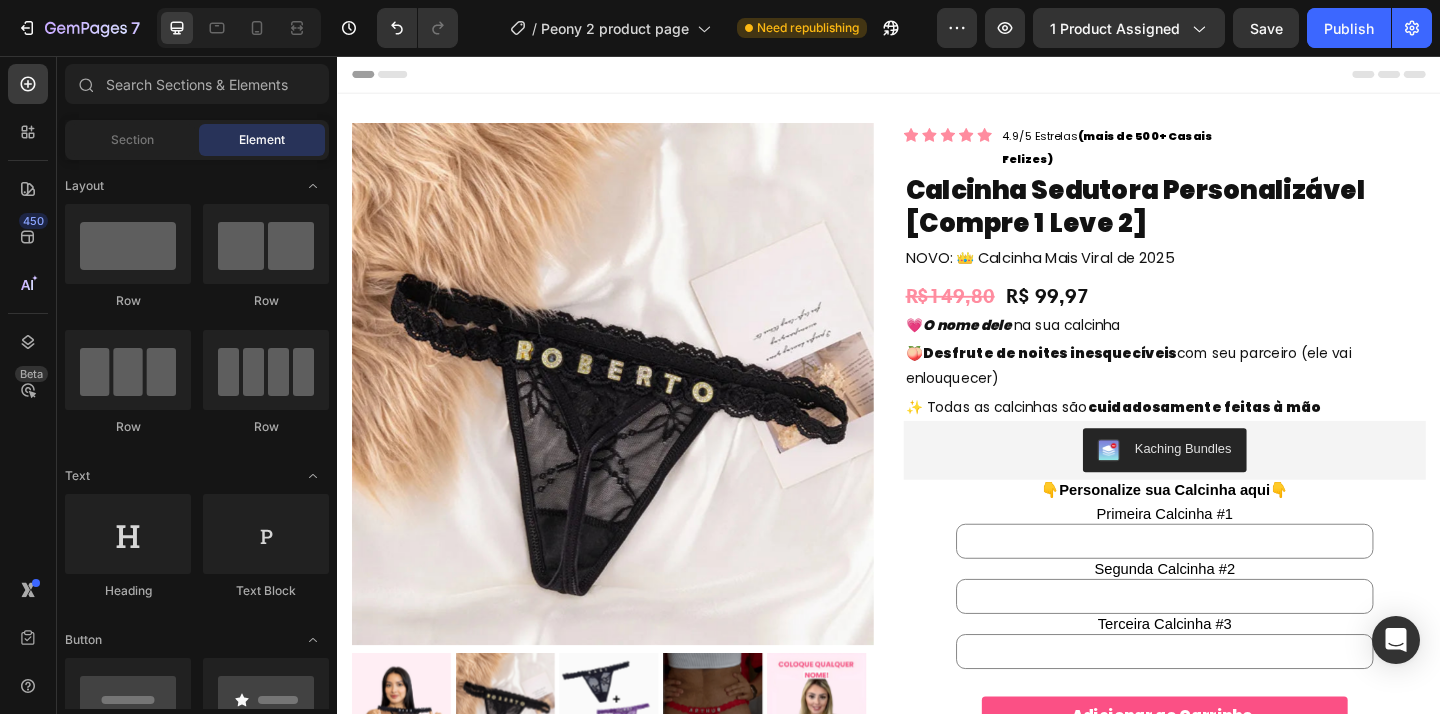 click on "Product Images Icon Icon Icon Icon Icon Icon List 4.9/5 Estrelas  (mais de 500+ Casais Felizes) Text block Row Calcinha Sedutora Personalizável [Compre 1 Leve 2] Product Title NOVO: 👑 Calcinha Mais Viral de 2025 Text Block ⁠⁠⁠⁠⁠⁠⁠ R$149,80 Heading R$ 99,97 Heading Row 💗  O nome dele   na sua calcinha Text Block 🍑  Desfrute de noites inesquecíveis  com seu parceiro (ele vai enlouquecer) Text Block ✨ Todas as calcinhas são  cuidadosamente feitas à mão Text Block Kaching Bundles Kaching Bundles
👇  Personalize sua Calcinha aqui 👇
Primeira Calcinha #1
Segunda Calcinha #2
Terceira Calcinha #3
Custom Code Adicionar ao Carrinho Add to Cart Row COMPRE 1 LEVE 2 ATÉ MEIA NOITE Heading ***Estamos com pouco estoque!  Adquira já sua calcinha personalizada para não se arrepender depois. Heading Image " Meu namorado ficou LOUCO  quando me viu usando essa calcinha. Depois a gente deu aquele tempero extra necessário no quarto⭐⭐⭐⭐⭐" Row" at bounding box center [937, 565] 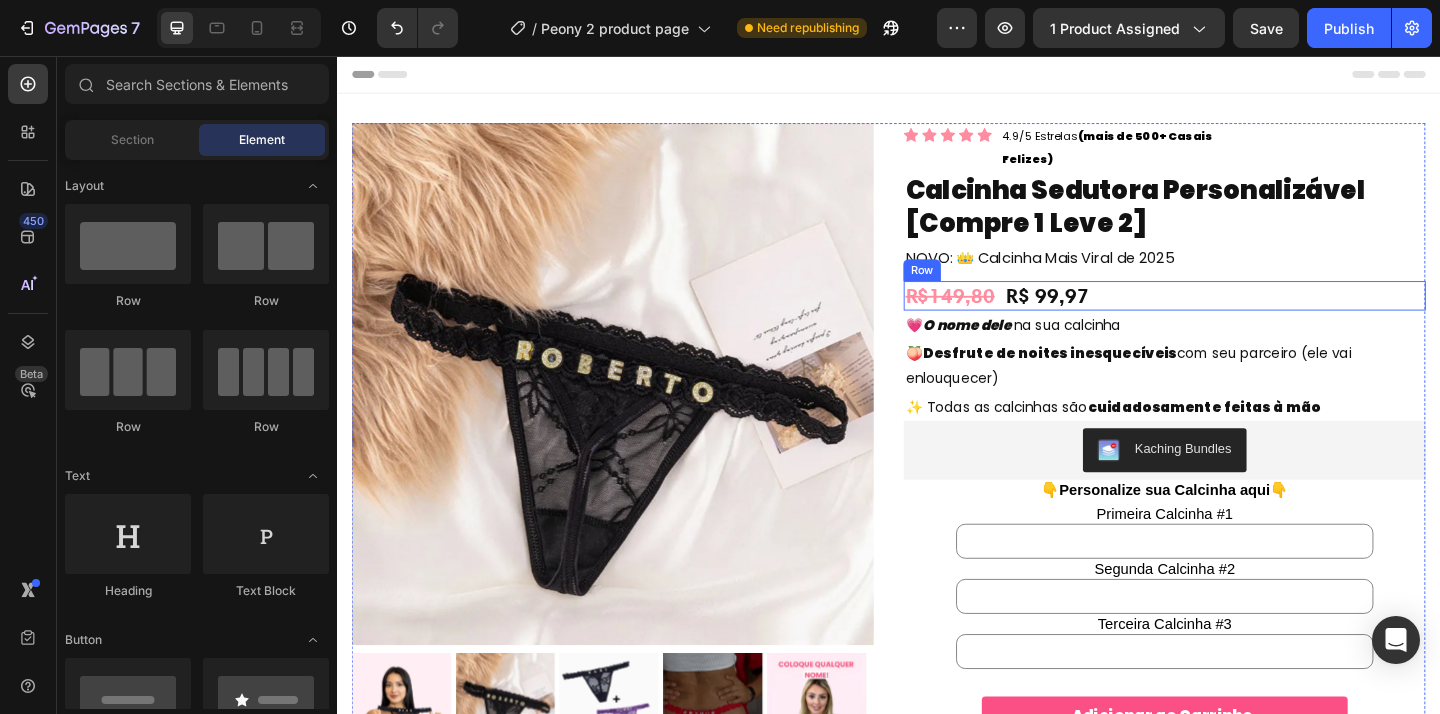 click on "⁠⁠⁠⁠⁠⁠⁠ R$149,80 Heading R$ 99,97 Heading Row" at bounding box center (1237, 317) 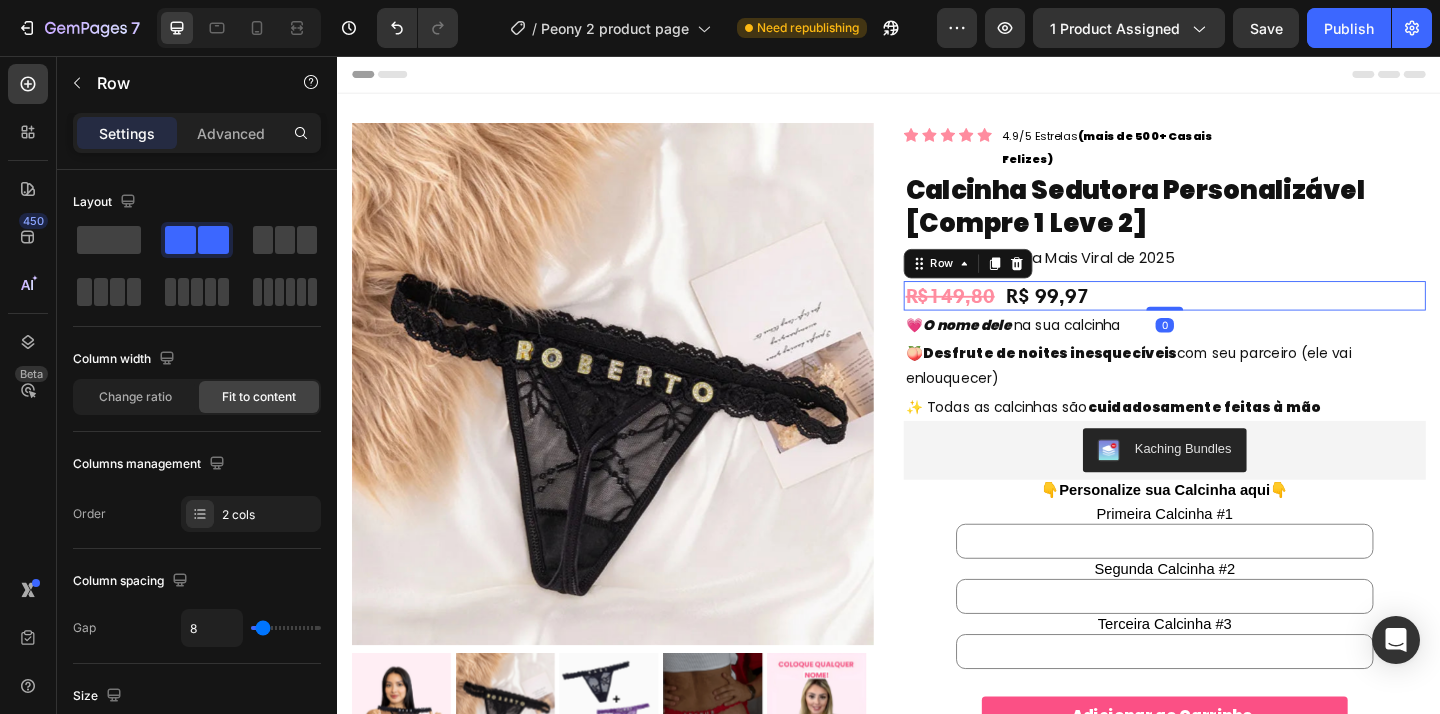 click on "⁠⁠⁠⁠⁠⁠⁠ R$149,80 Heading R$ 99,97 Heading Row   0" at bounding box center [1237, 317] 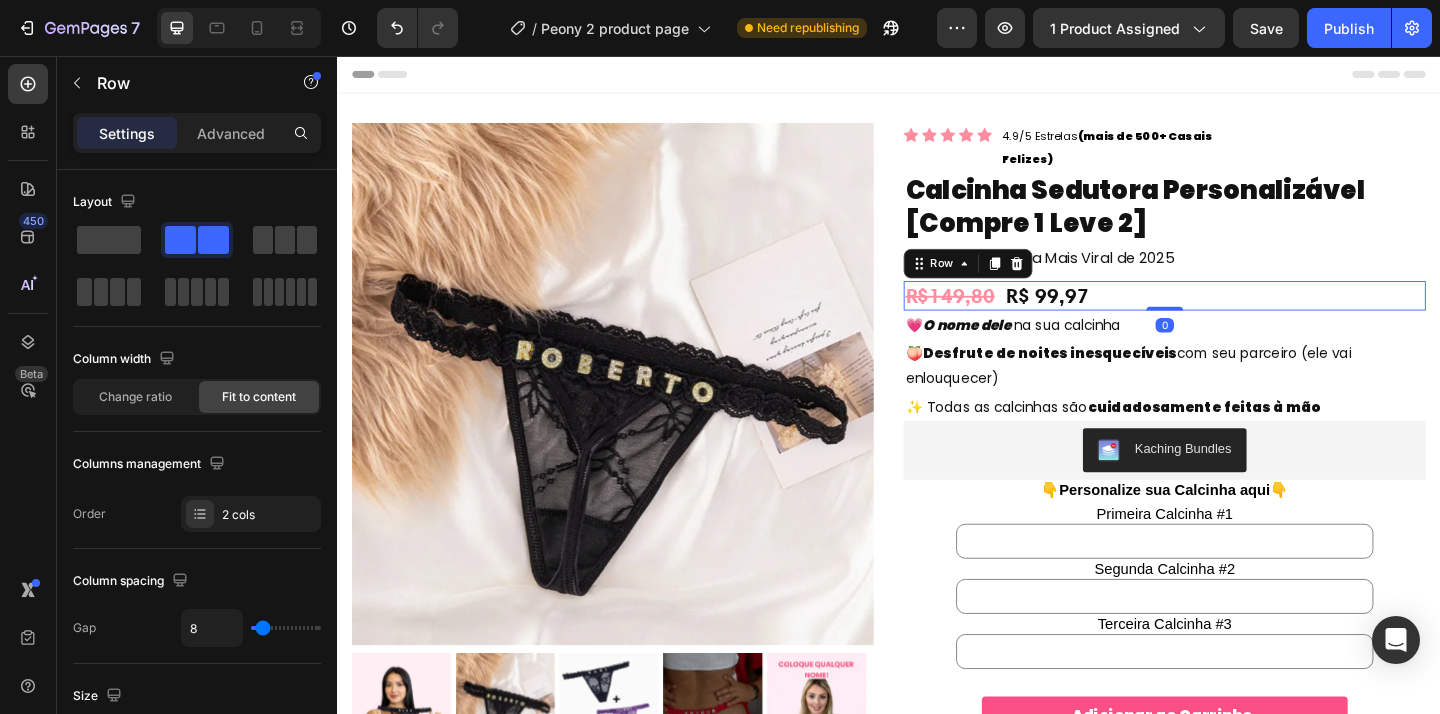click on "⁠⁠⁠⁠⁠⁠⁠ R$149,80 Heading R$ 99,97 Heading Row   0" at bounding box center (1237, 317) 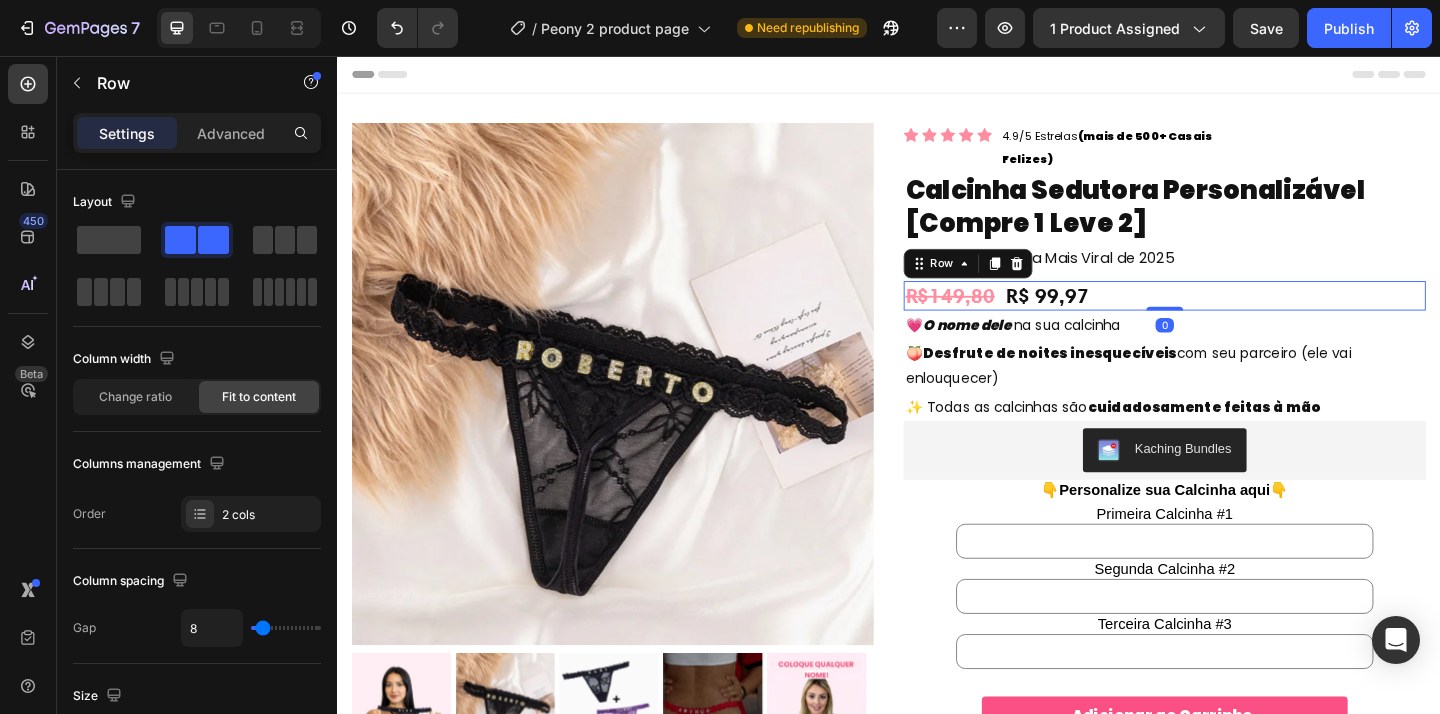 click on "⁠⁠⁠⁠⁠⁠⁠ R$149,80 Heading R$ 99,97 Heading Row   0" at bounding box center (1237, 317) 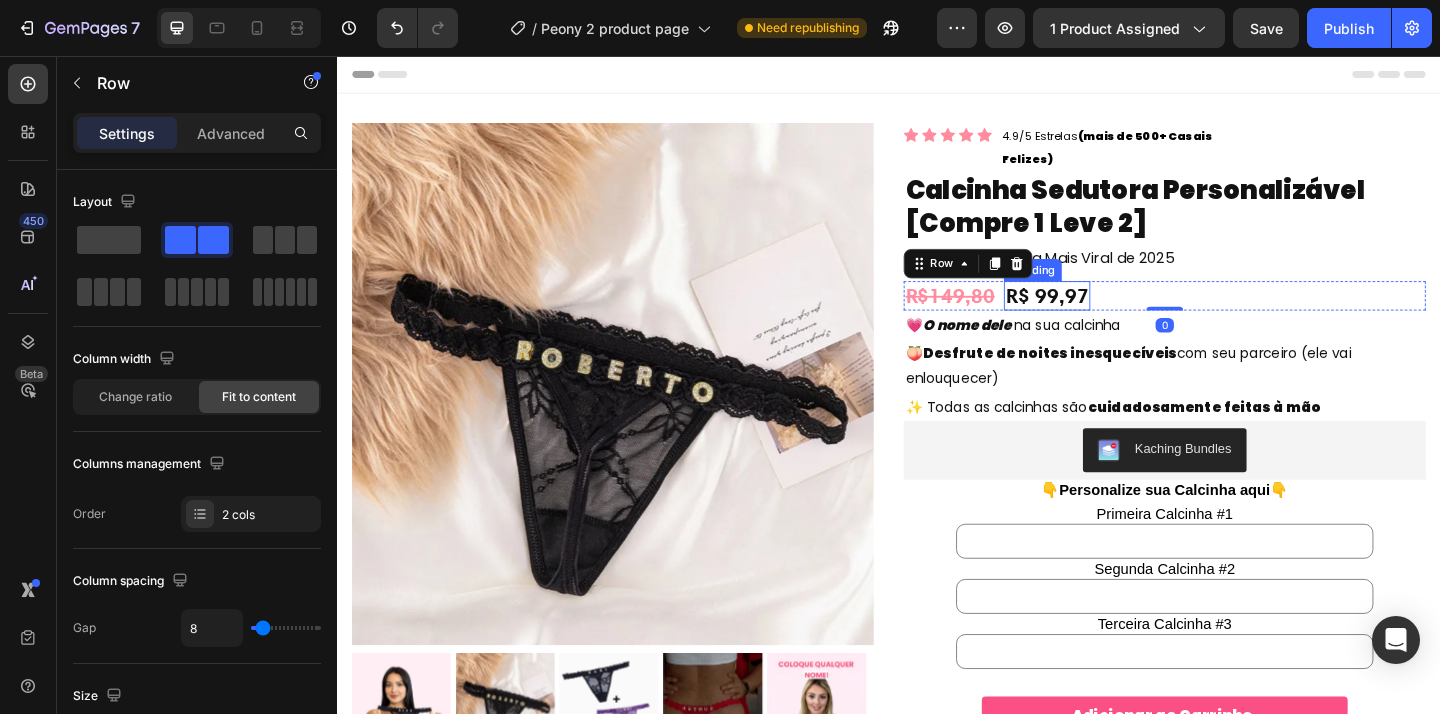 click on "R$ 99,97" at bounding box center [1109, 317] 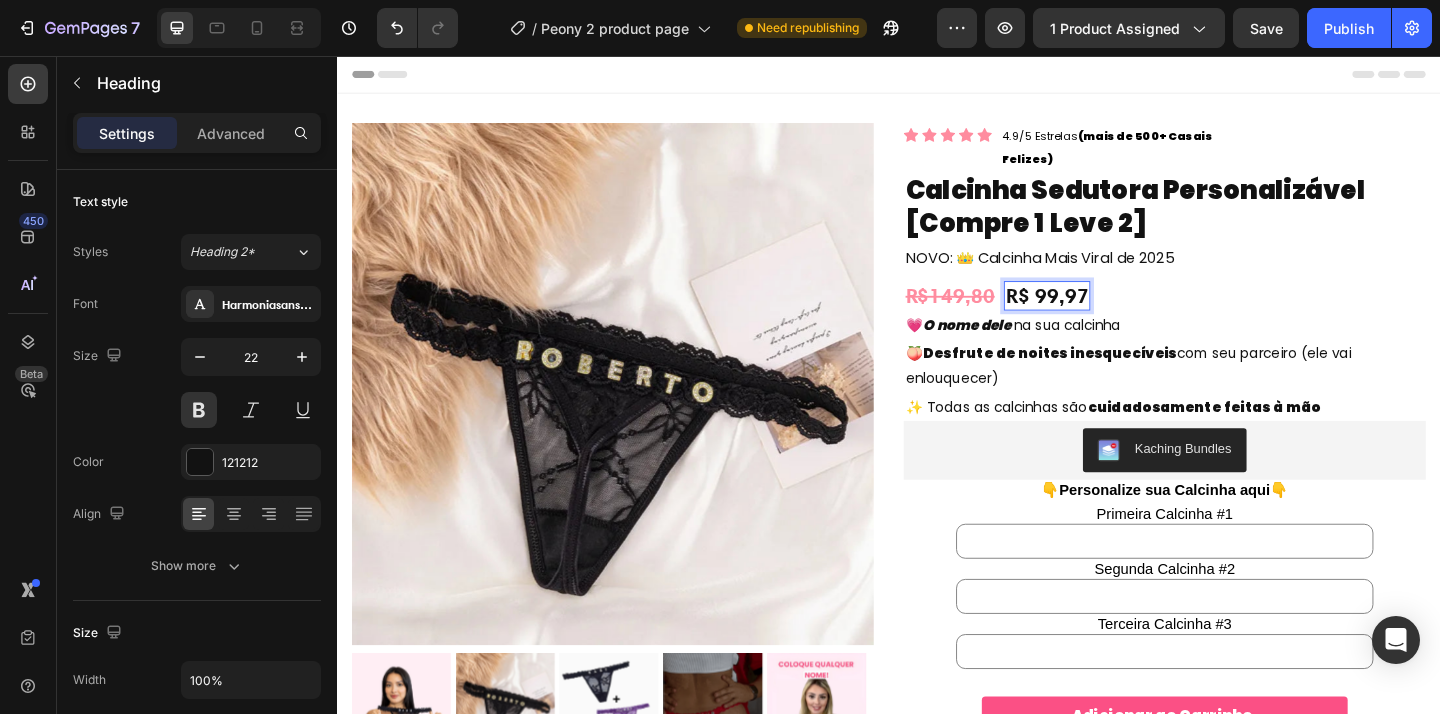 click on "R$ 99,97" at bounding box center [1109, 317] 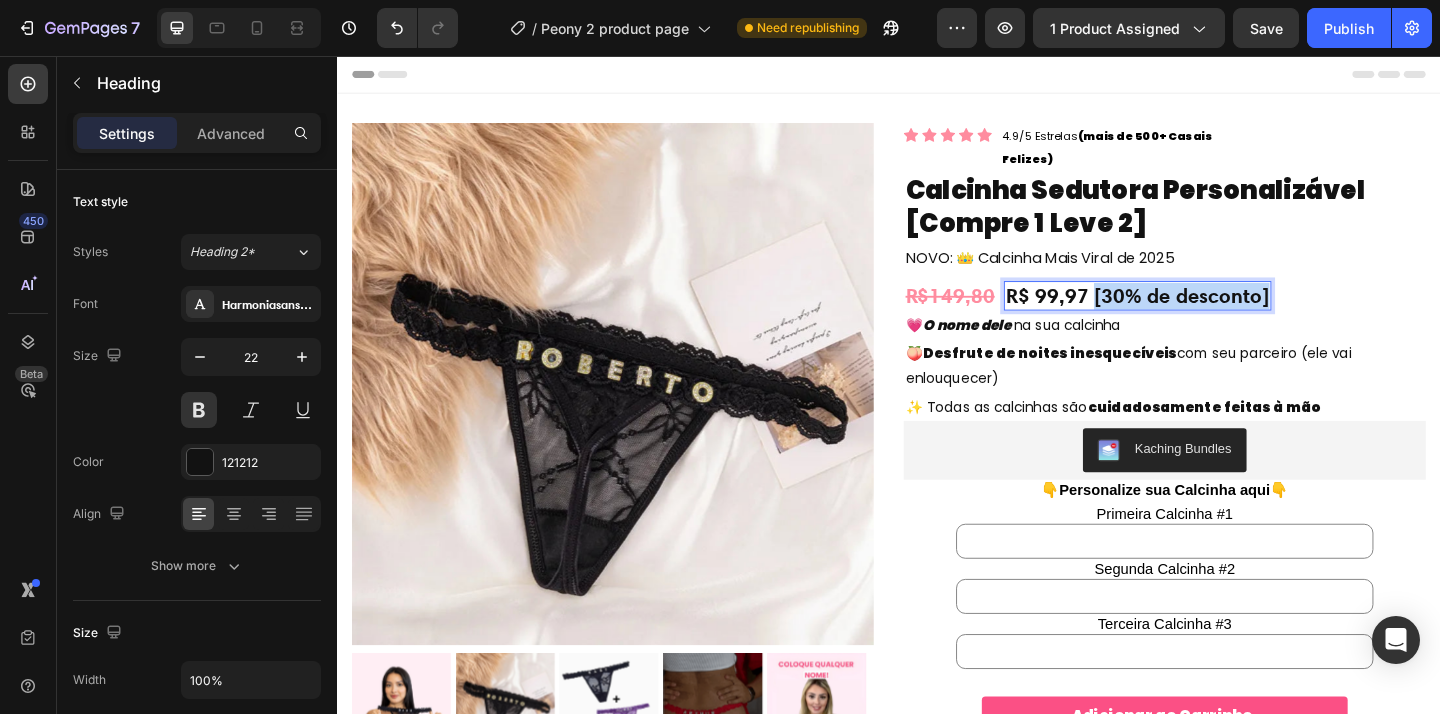 drag, startPoint x: 1148, startPoint y: 292, endPoint x: 1338, endPoint y: 291, distance: 190.00262 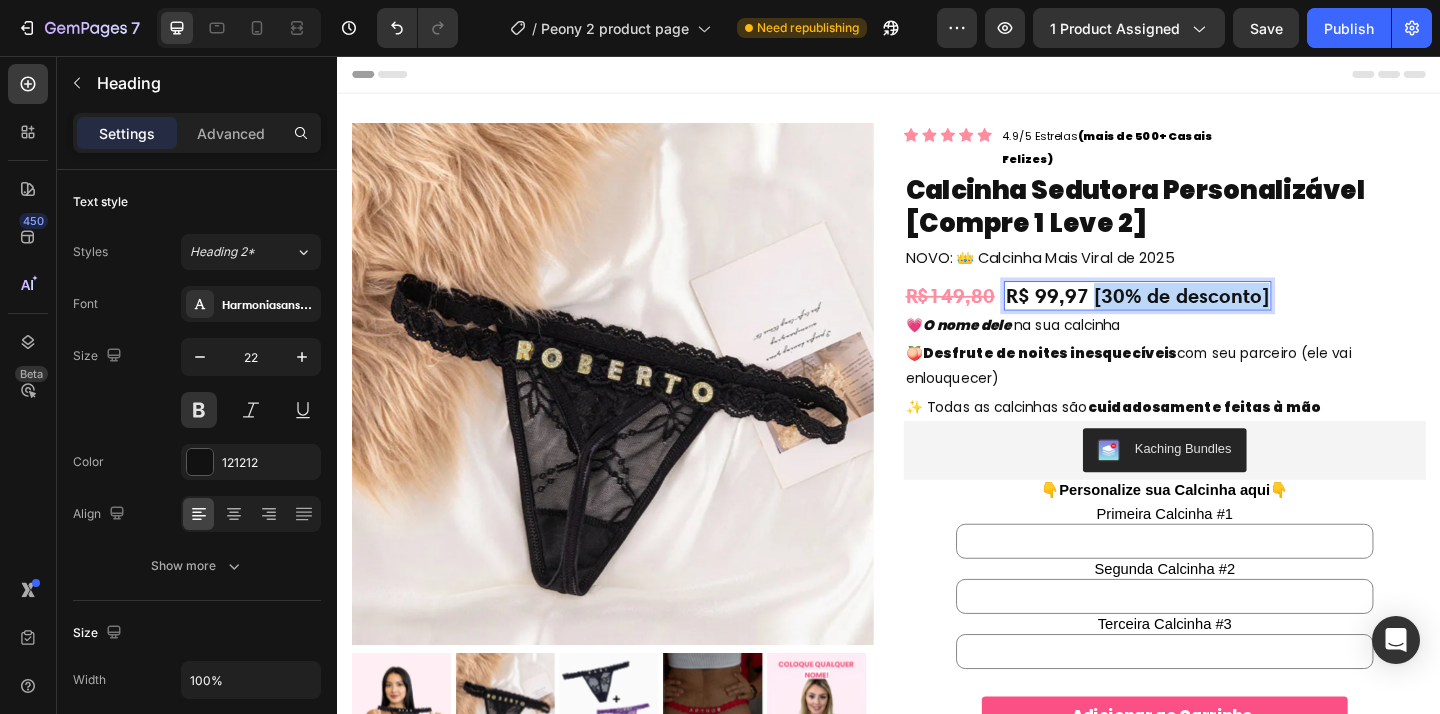 click on "R$ 99,97 [30% de desconto]" at bounding box center [1207, 317] 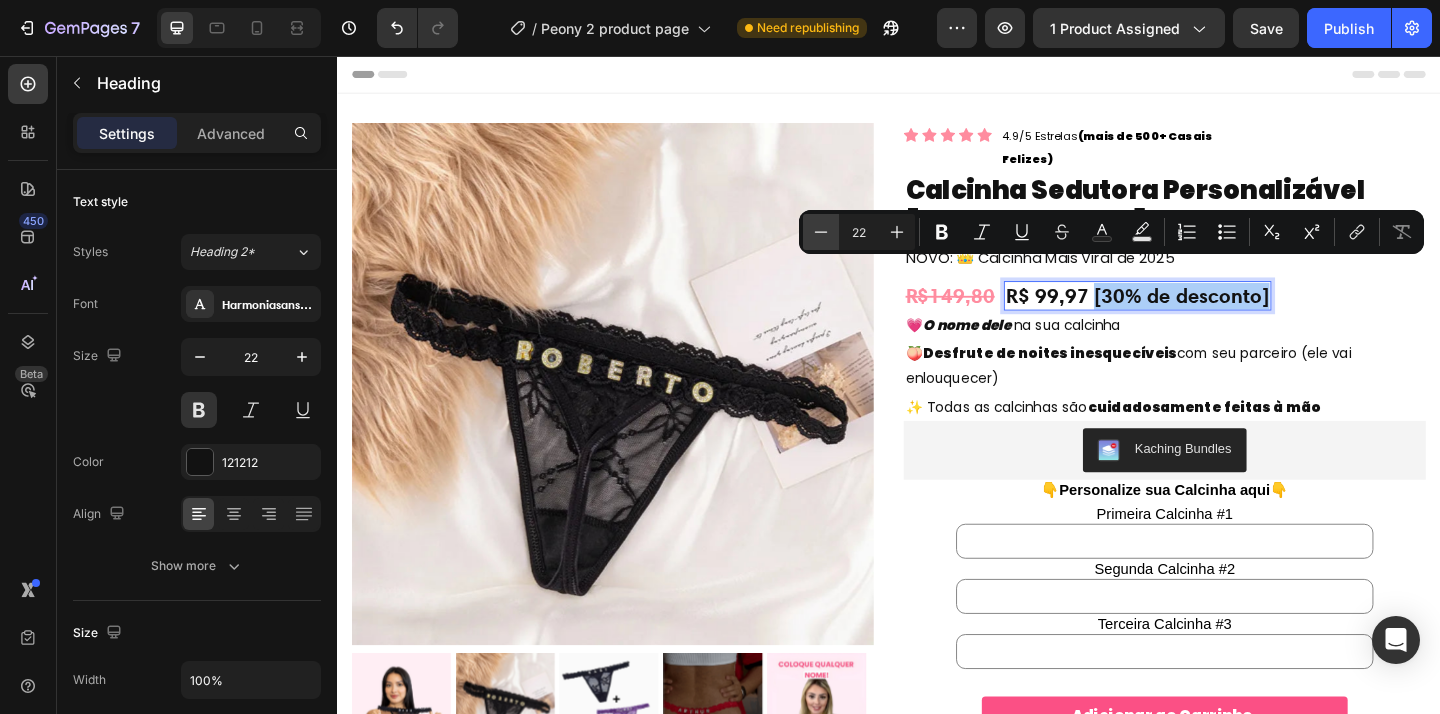 click on "Minus" at bounding box center (821, 232) 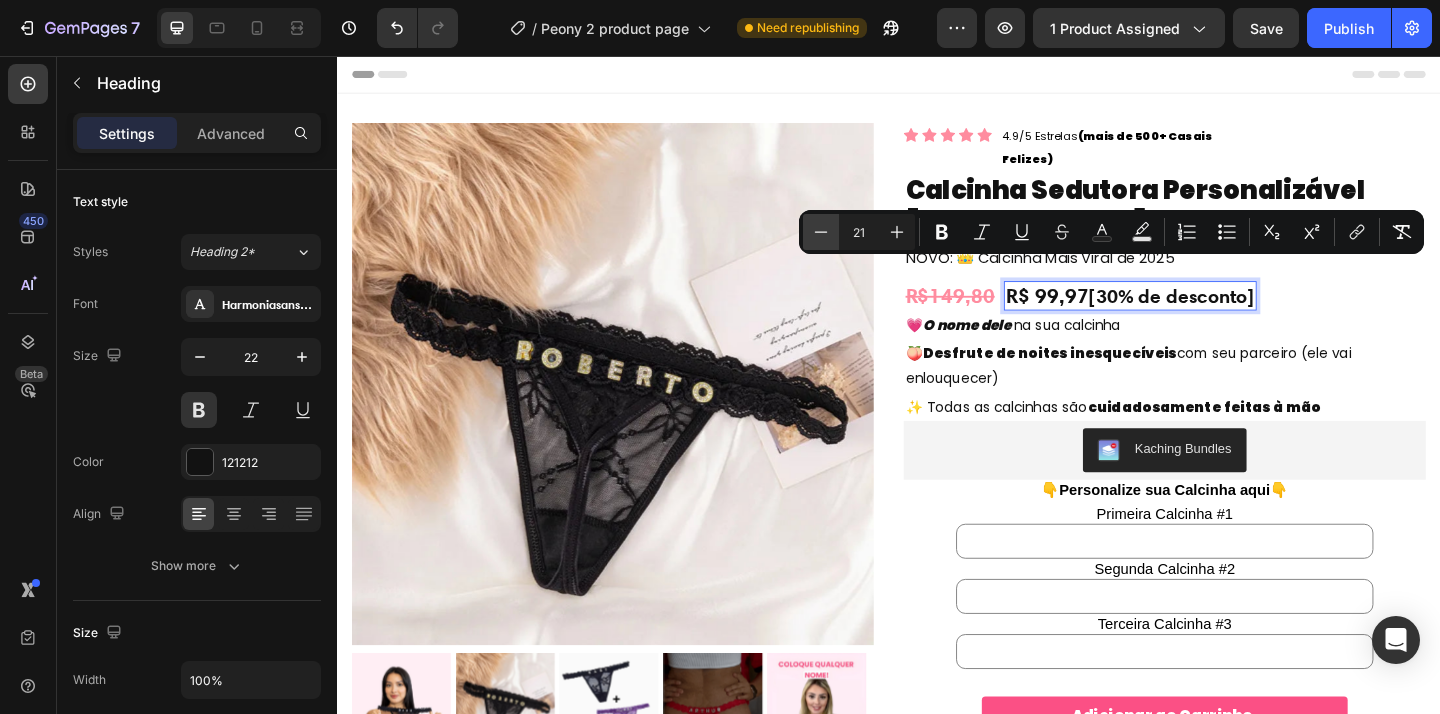click on "Minus" at bounding box center (821, 232) 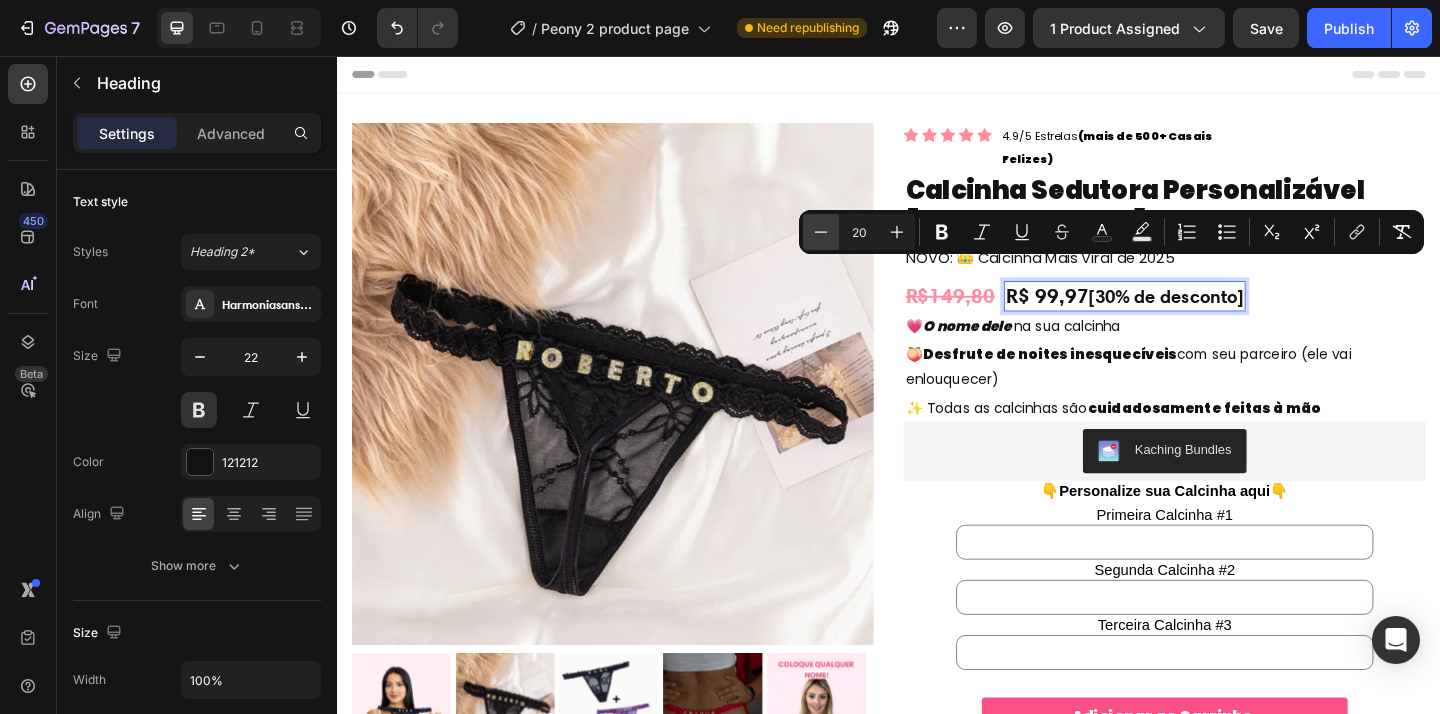 click on "Minus" at bounding box center [821, 232] 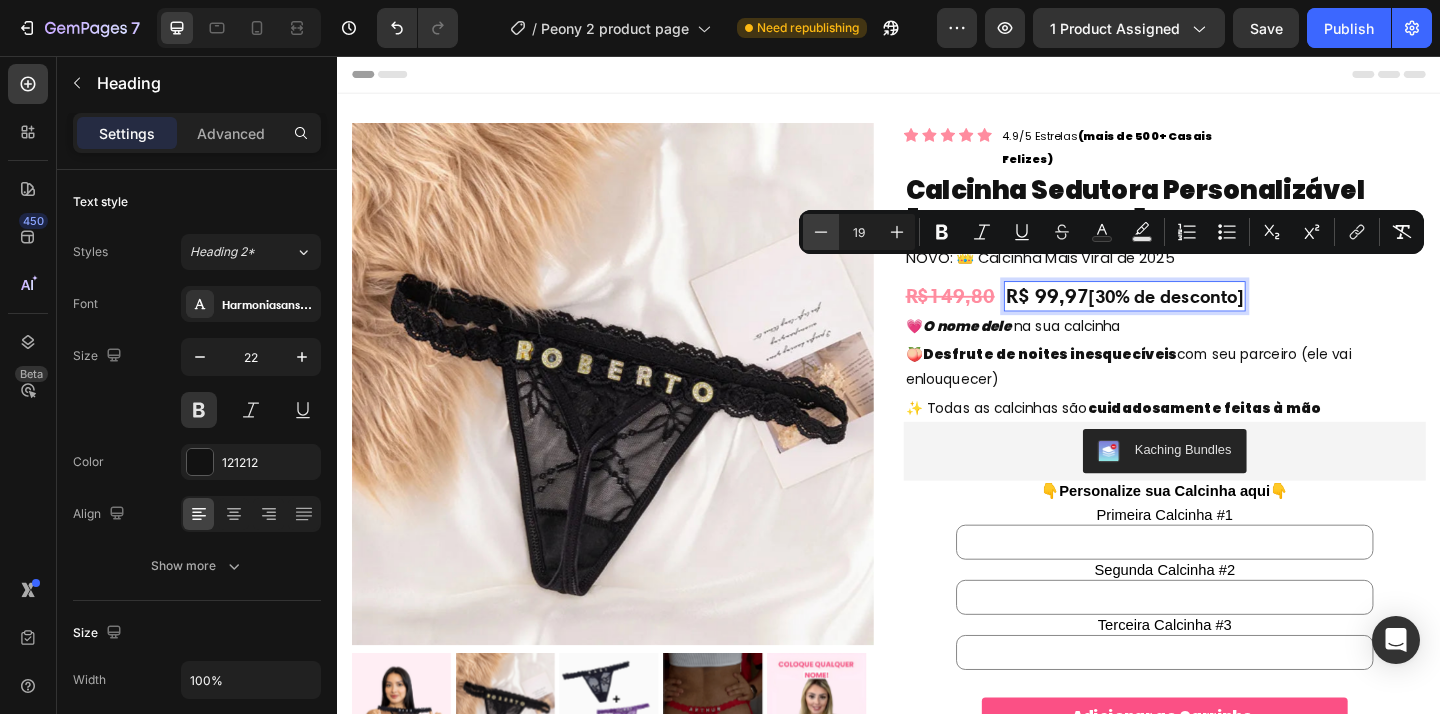 click on "Minus" at bounding box center [821, 232] 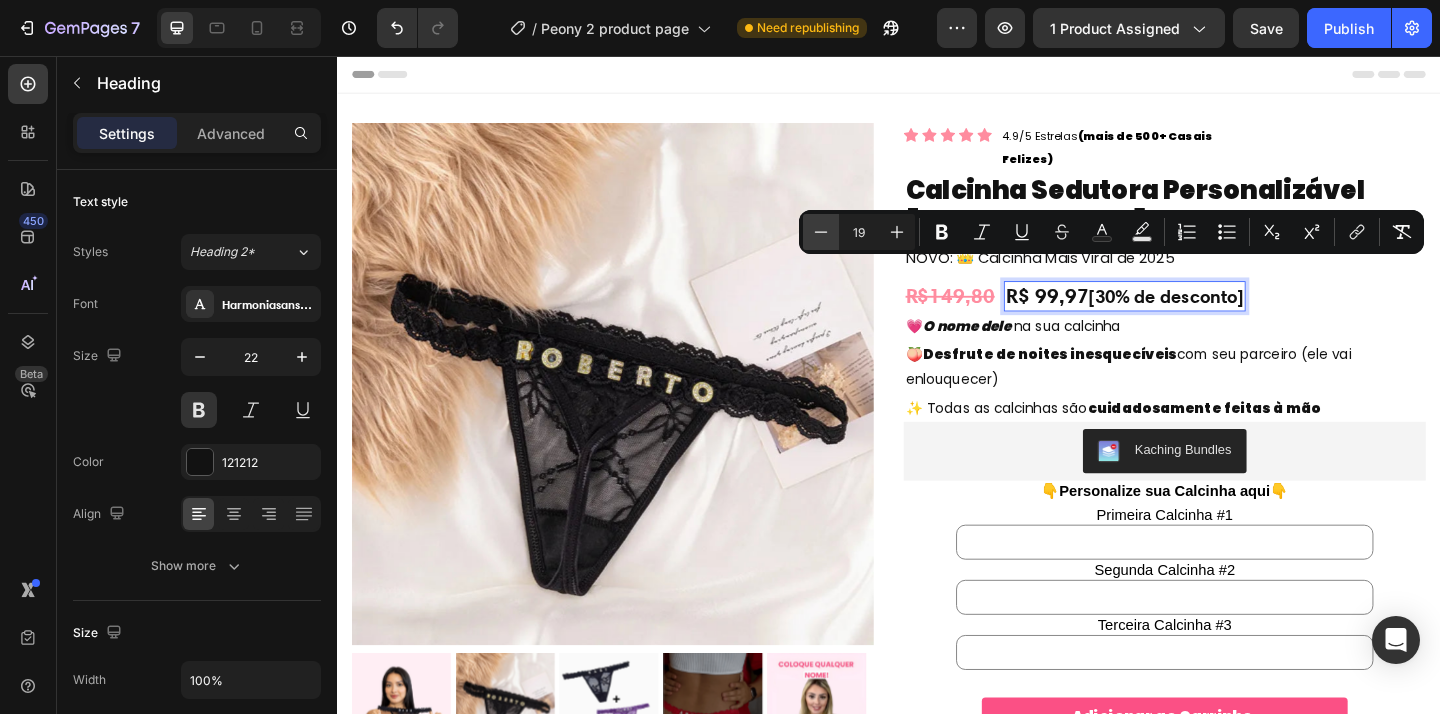 type on "18" 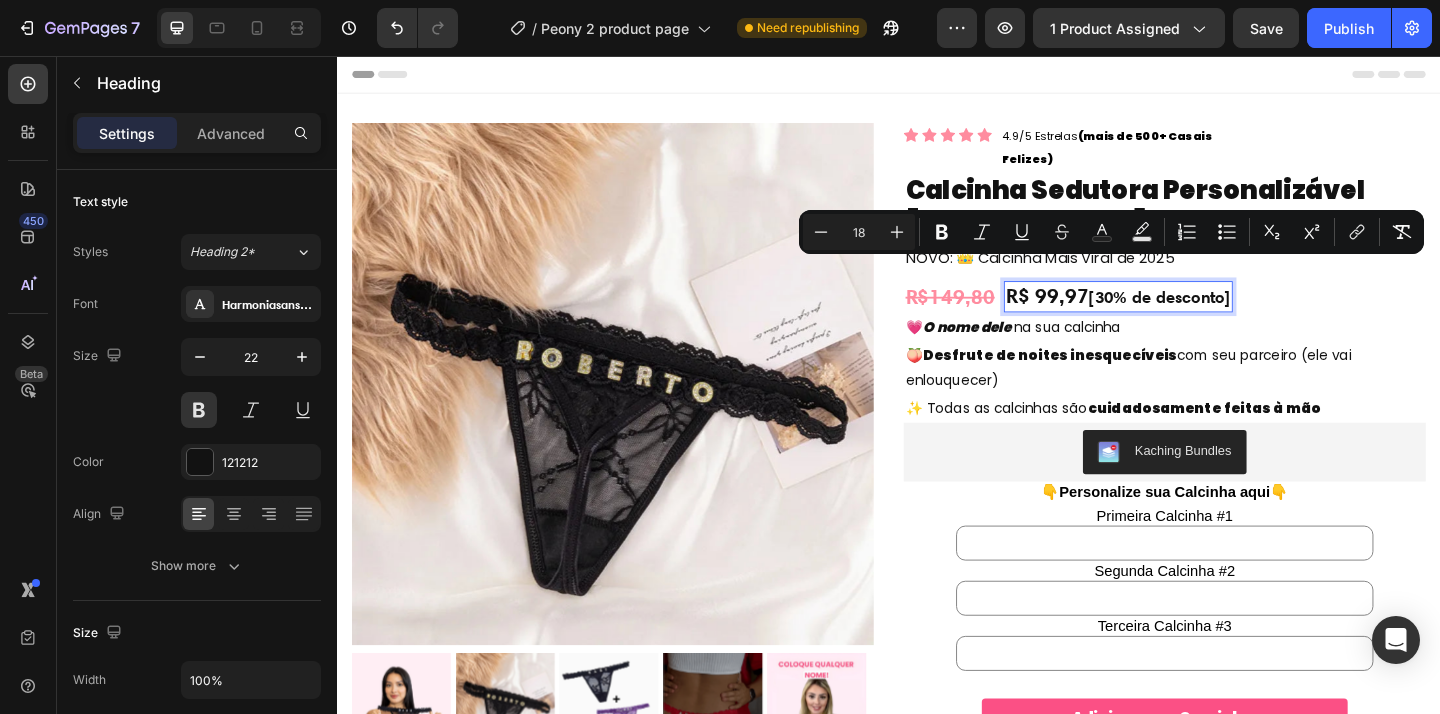 click on "[30% de desconto]" at bounding box center [1231, 318] 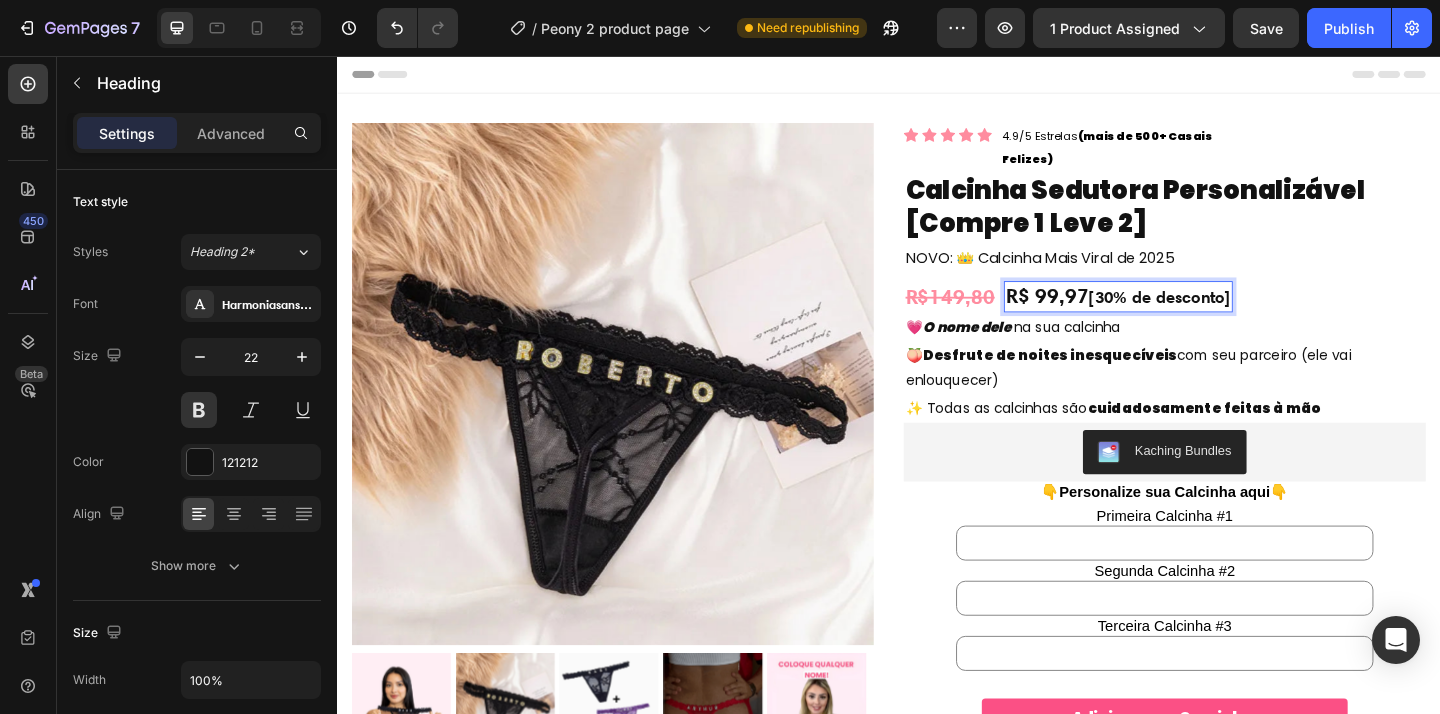 click on "[30% de desconto]" at bounding box center [1231, 318] 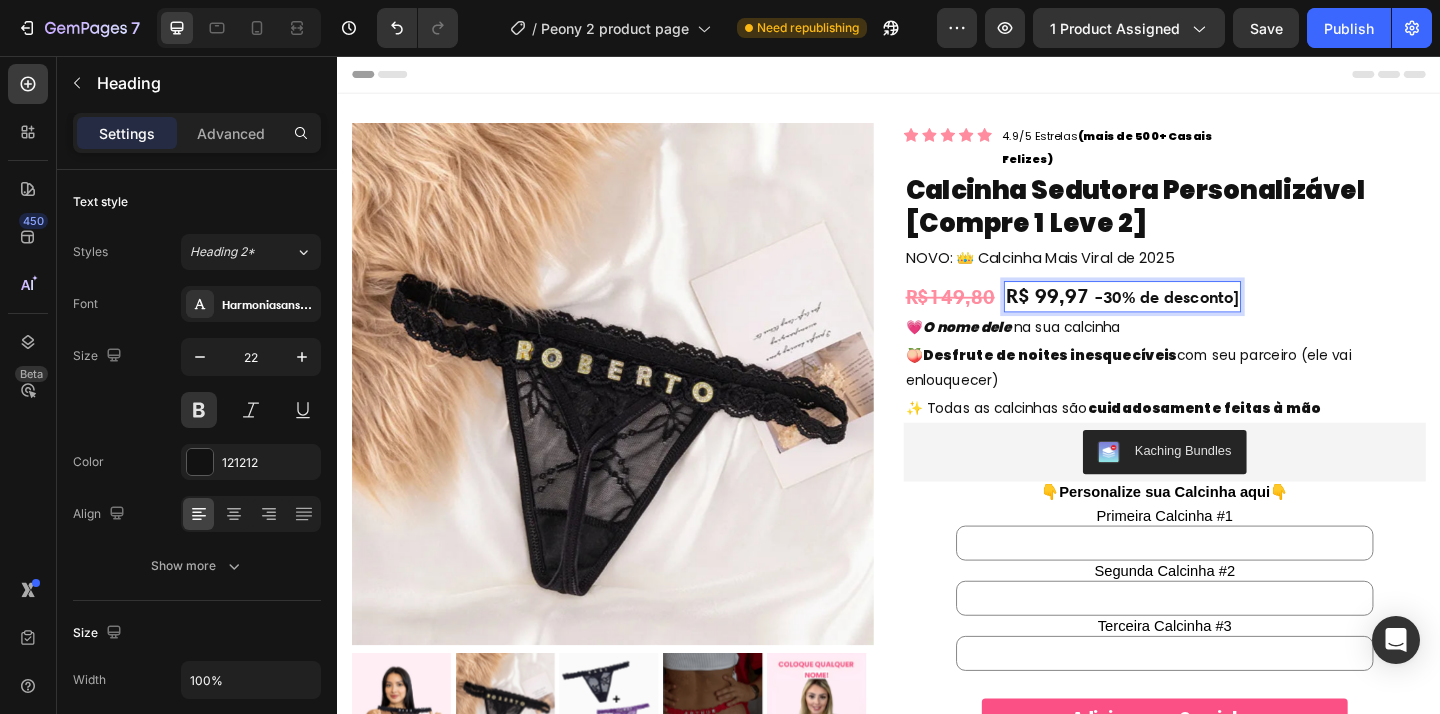 click on "30% de desconto]" at bounding box center [1244, 318] 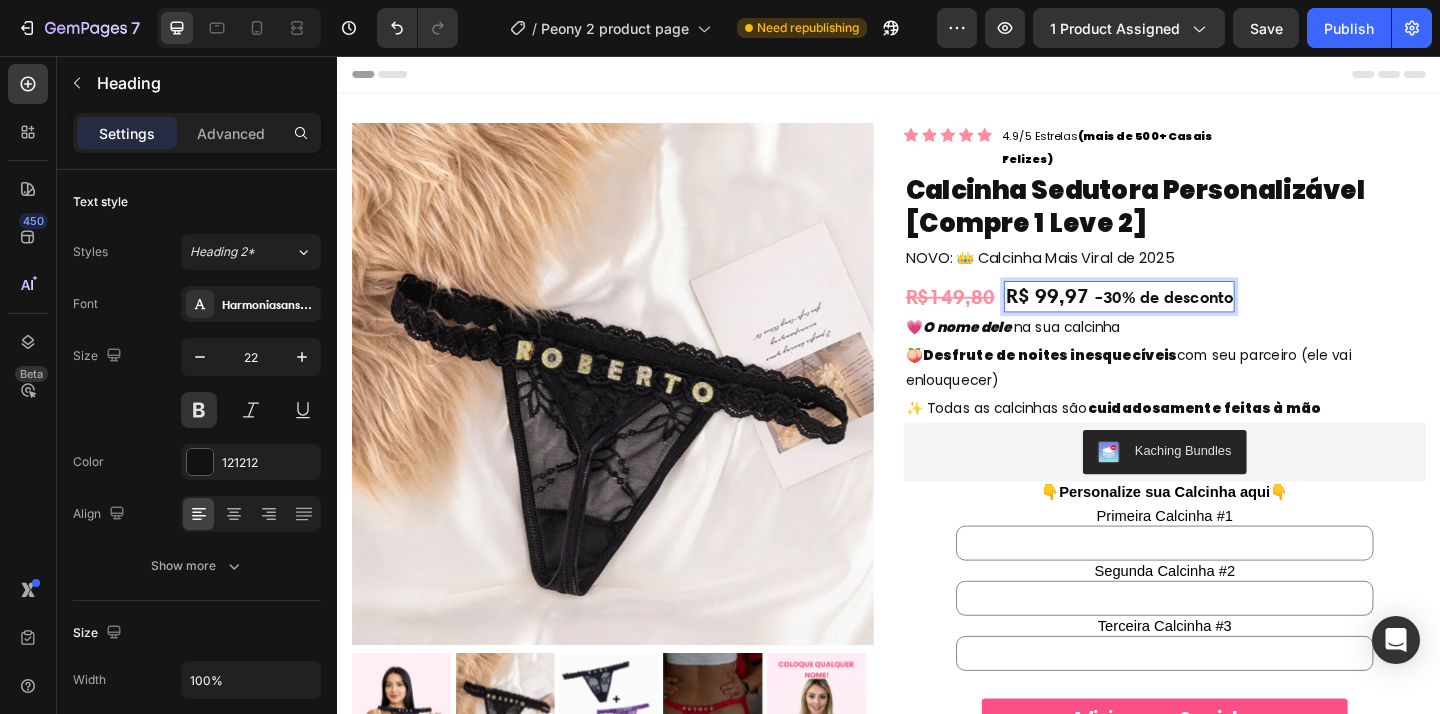 click on "30% de desconto" at bounding box center [1240, 318] 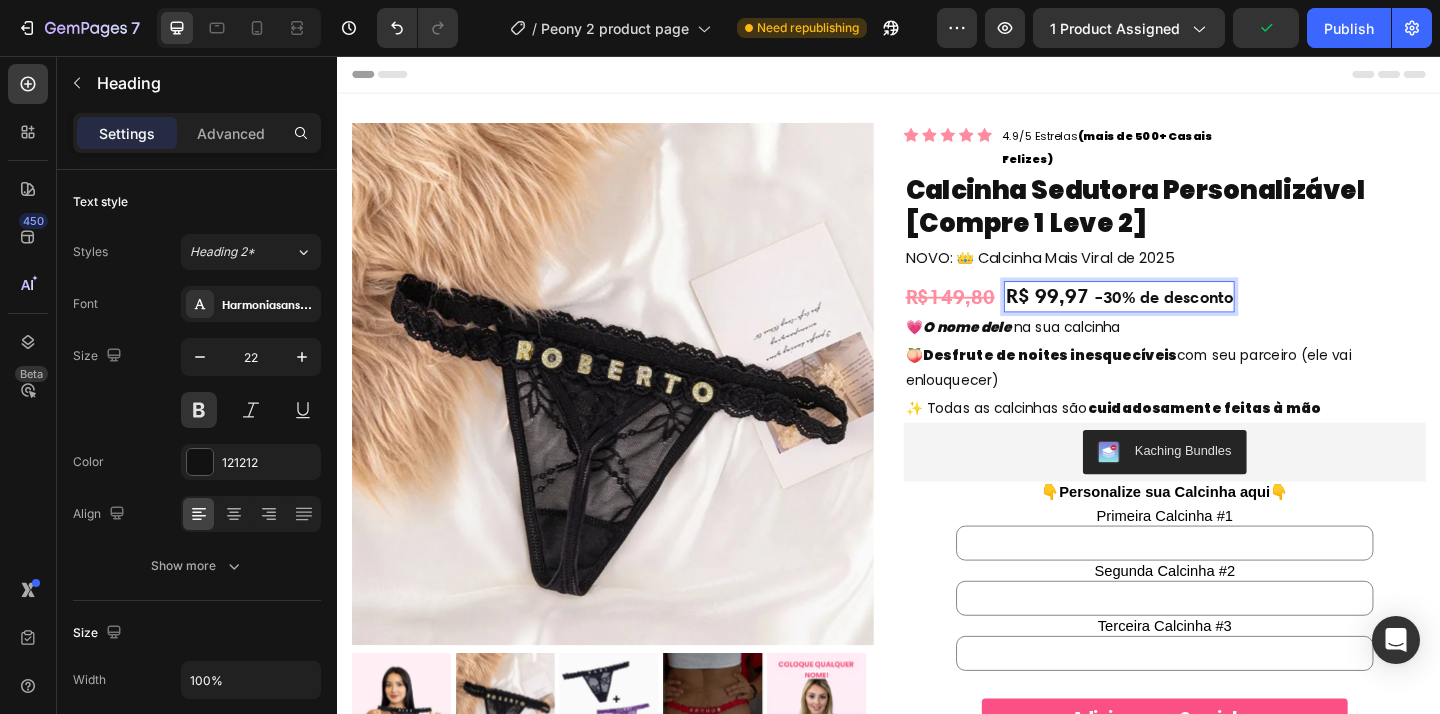 click on "Product Images Icon Icon Icon Icon Icon Icon List 4.9/5 Estrelas  (mais de 500+ Casais Felizes) Text block Row Calcinha Sedutora Personalizável [Compre 1 Leve 2] Product Title NOVO: 👑 Calcinha Mais Viral de 2025 Text Block ⁠⁠⁠⁠⁠⁠⁠ R$149,80 Heading R$ 99,97 -  30% de desconto Heading   0 Row 💗  O nome dele   na sua calcinha Text Block 🍑  Desfrute de noites inesquecíveis  com seu parceiro (ele vai enlouquecer) Text Block ✨ Todas as calcinhas são  cuidadosamente feitas à mão Text Block Kaching Bundles Kaching Bundles
👇  Personalize sua Calcinha aqui 👇
Primeira Calcinha #1
Segunda Calcinha #2
Terceira Calcinha #3
Custom Code Adicionar ao Carrinho Add to Cart Row COMPRE 1 LEVE 2 ATÉ MEIA NOITE Heading ***Estamos com pouco estoque!  Adquira já sua calcinha personalizada para não se arrepender depois. Heading Image " Meu namorado ficou LOUCO Heading Isabella B. (São Paulo-SP) Text Block Row Product Section 2" at bounding box center [937, 566] 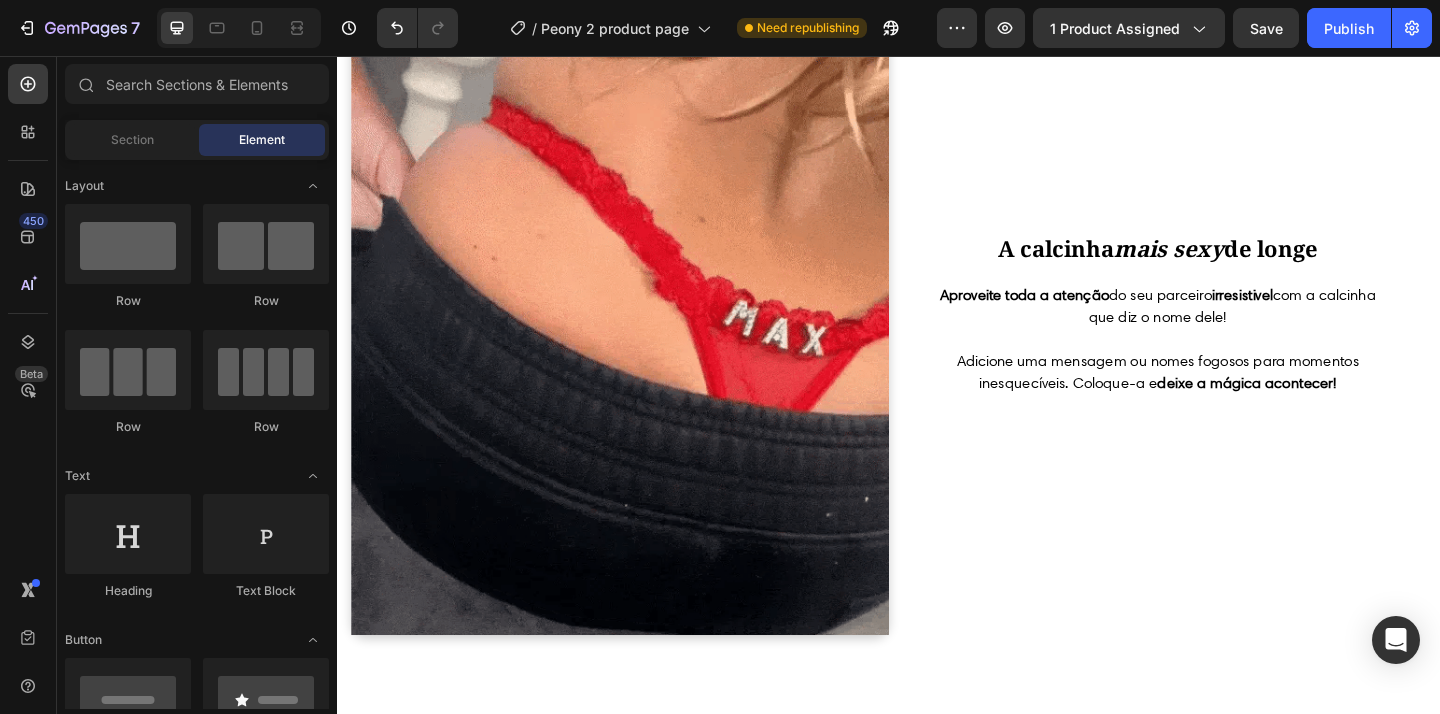 scroll, scrollTop: 0, scrollLeft: 0, axis: both 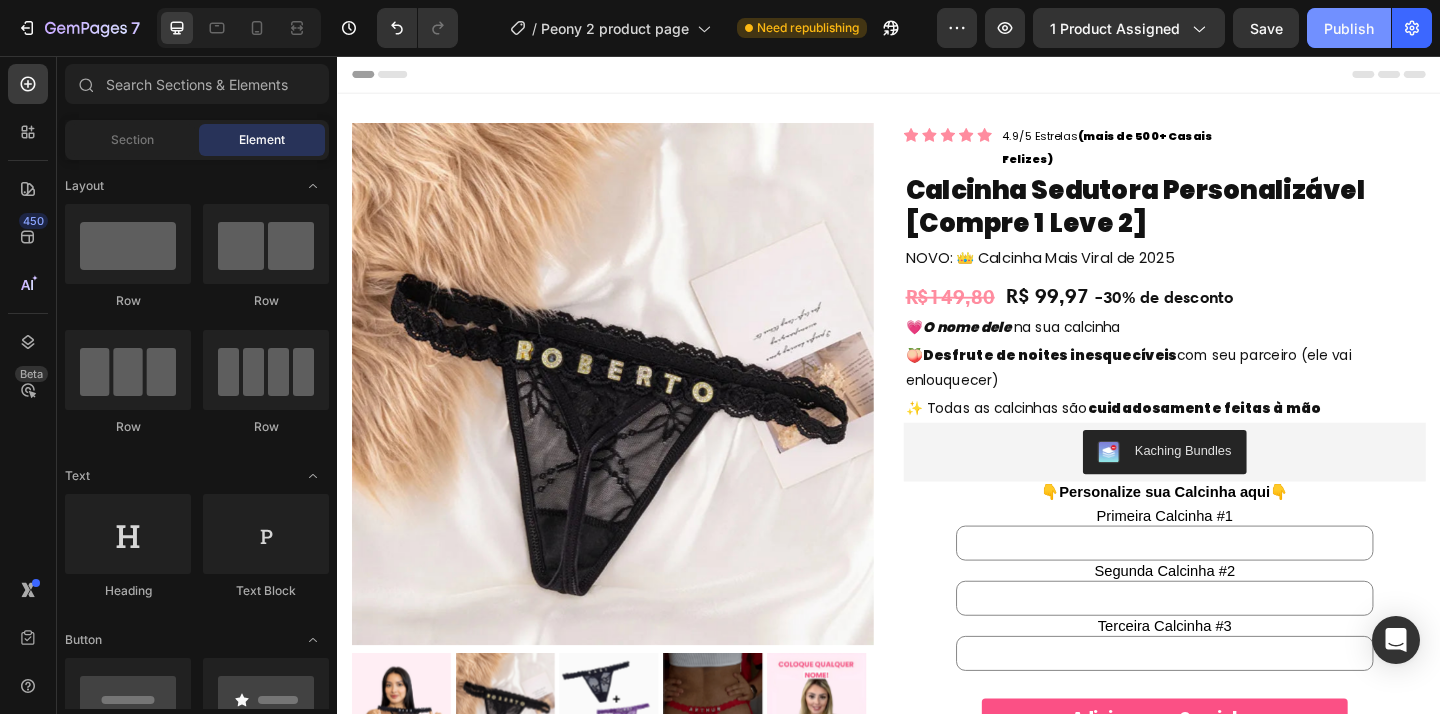 click on "Publish" at bounding box center (1349, 28) 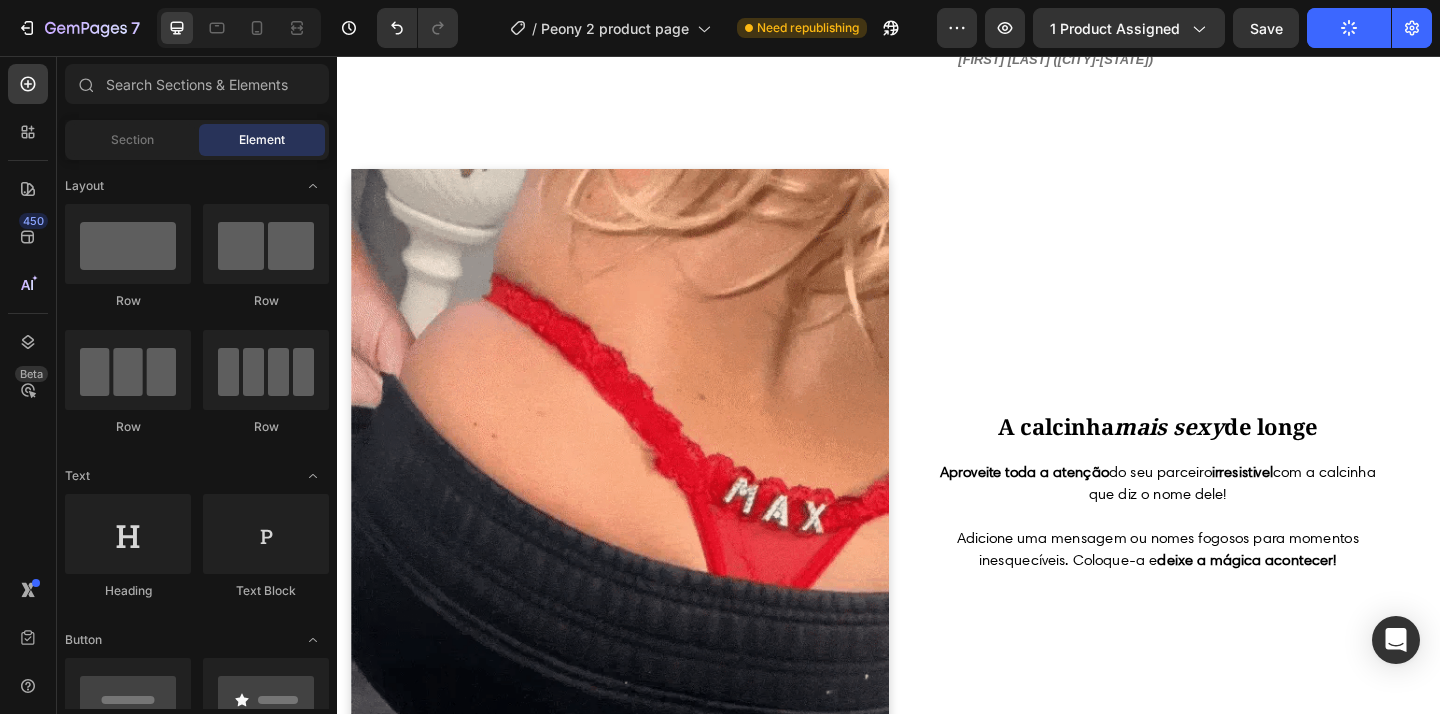 scroll, scrollTop: 0, scrollLeft: 0, axis: both 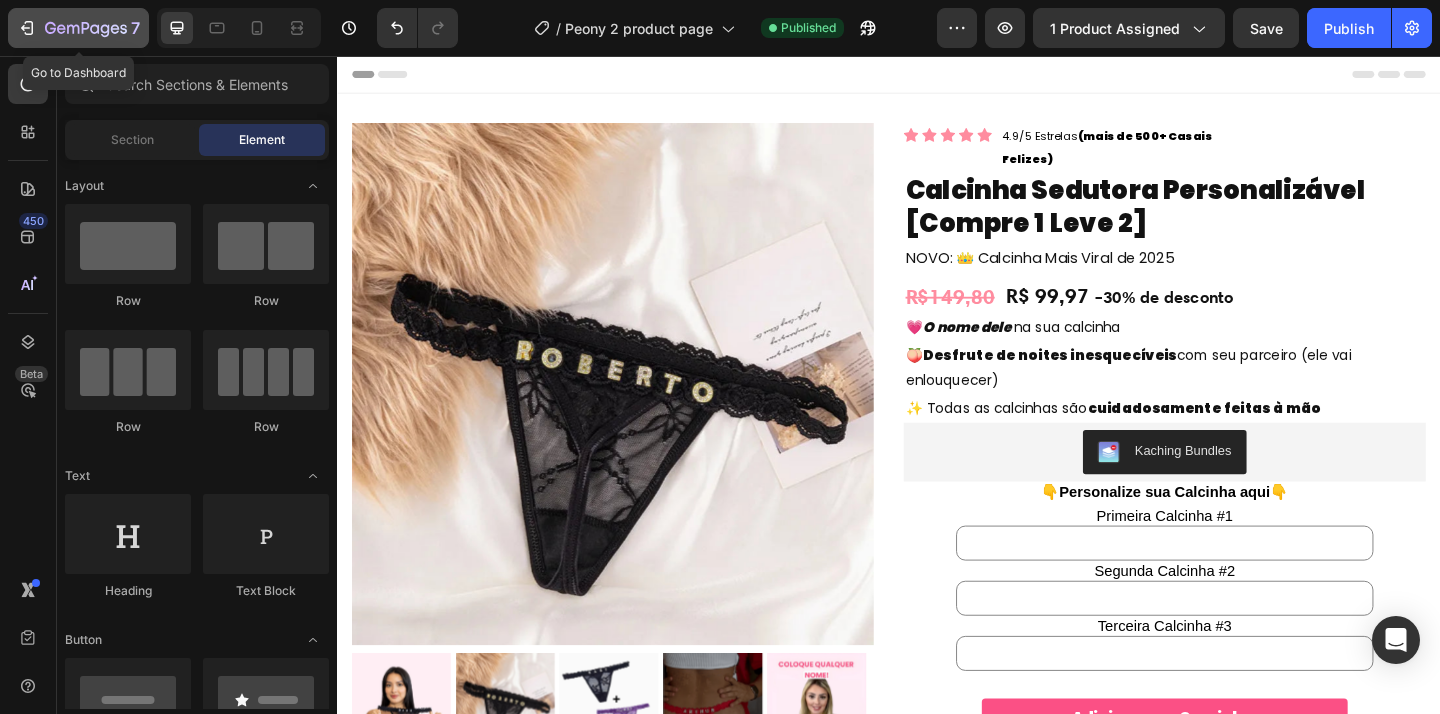click on "7" at bounding box center (78, 28) 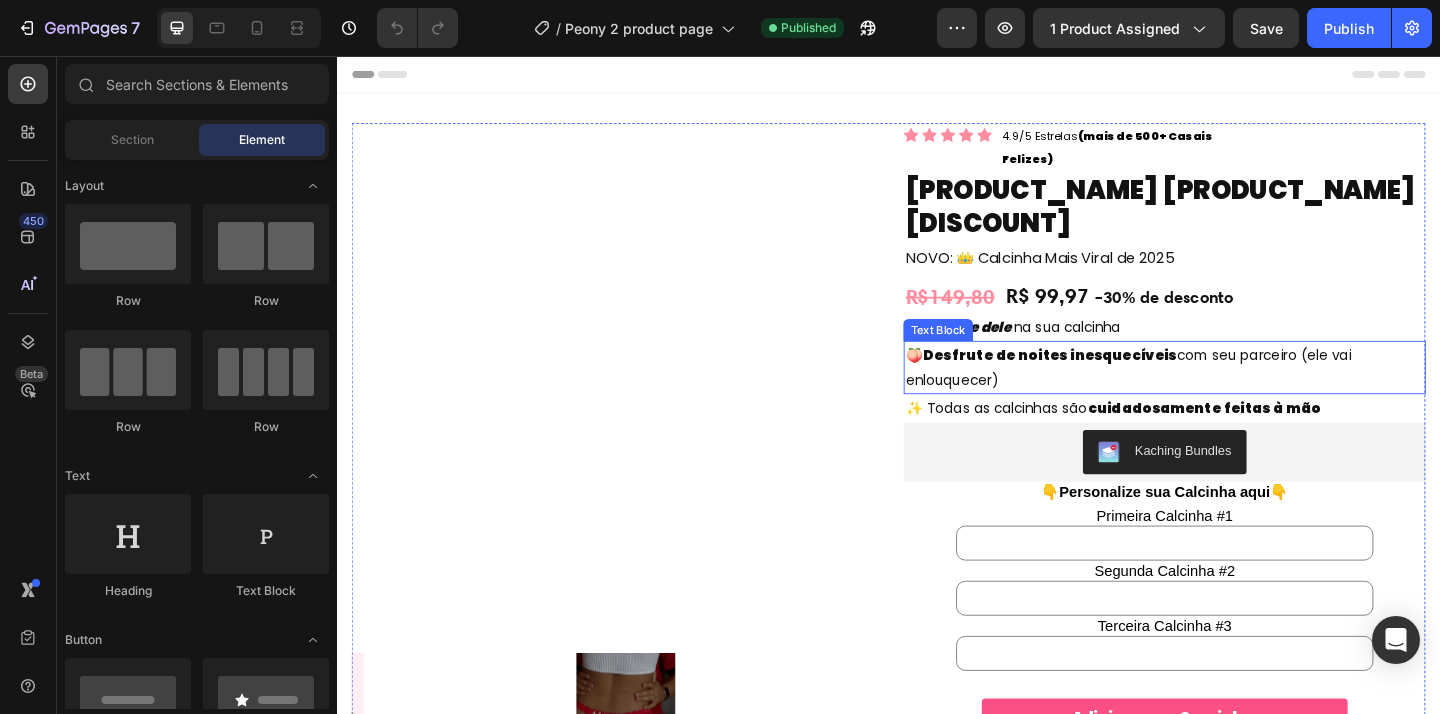 scroll, scrollTop: 0, scrollLeft: 0, axis: both 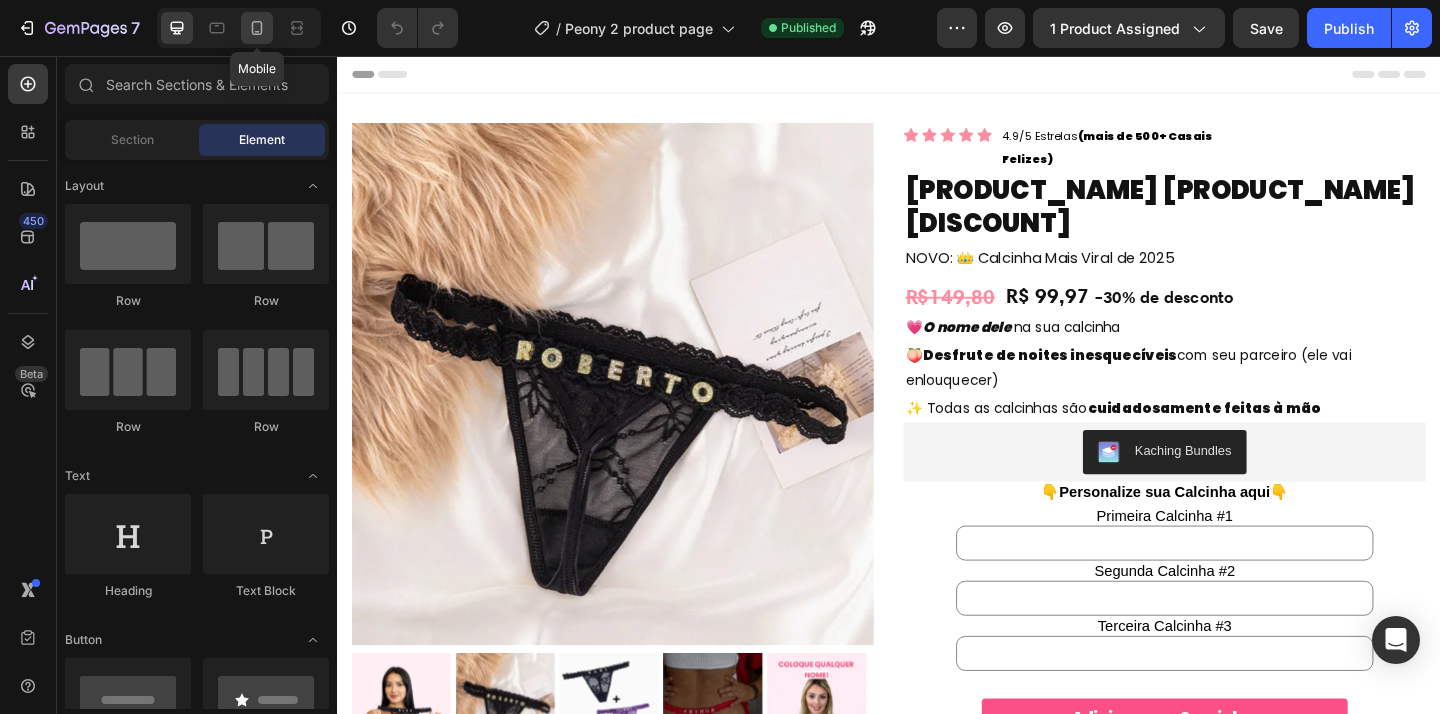 click 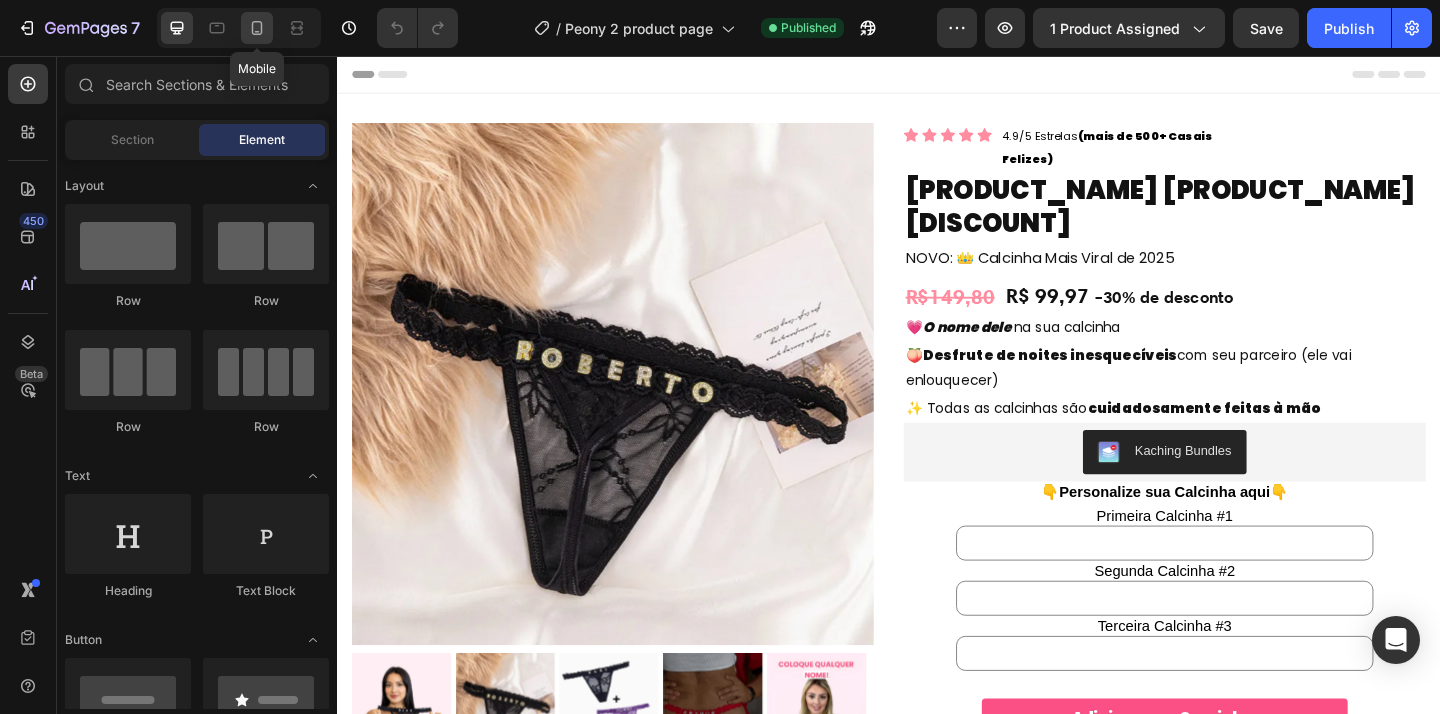 click 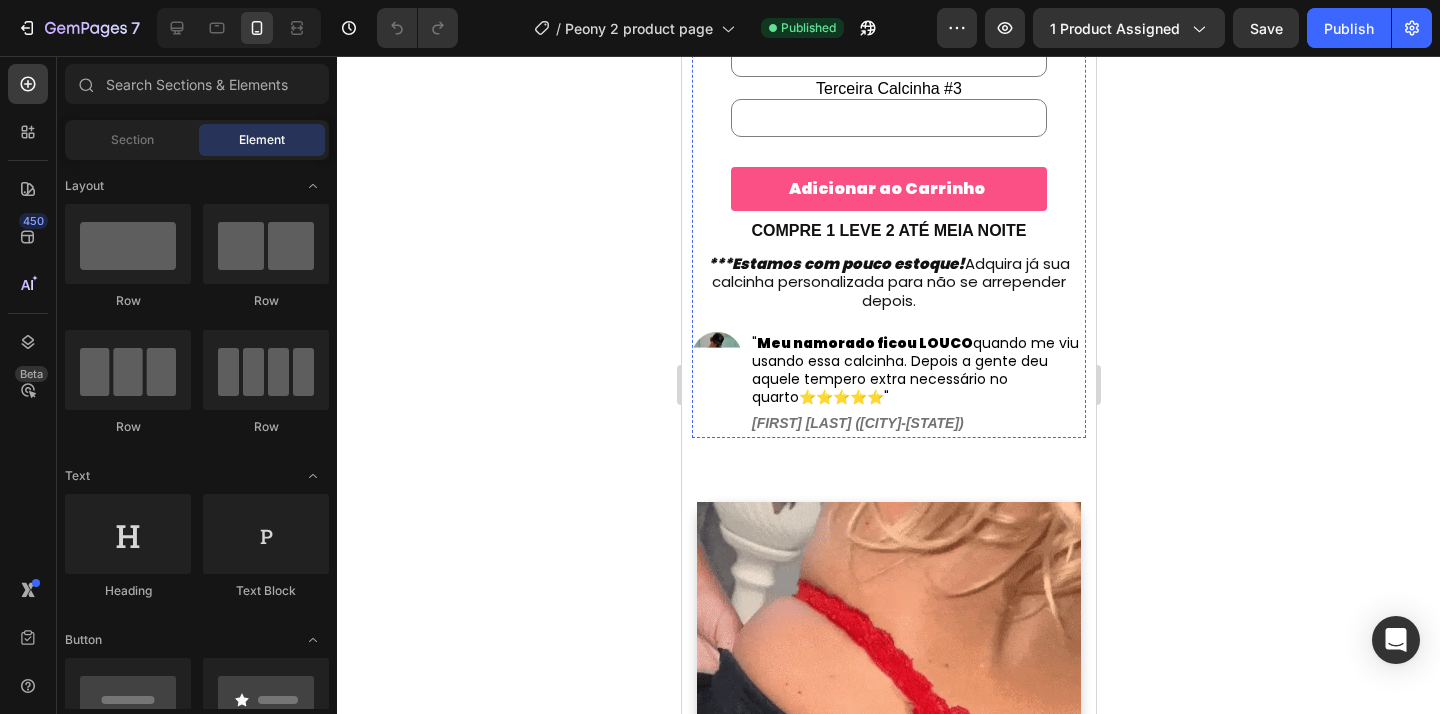 scroll, scrollTop: 1164, scrollLeft: 0, axis: vertical 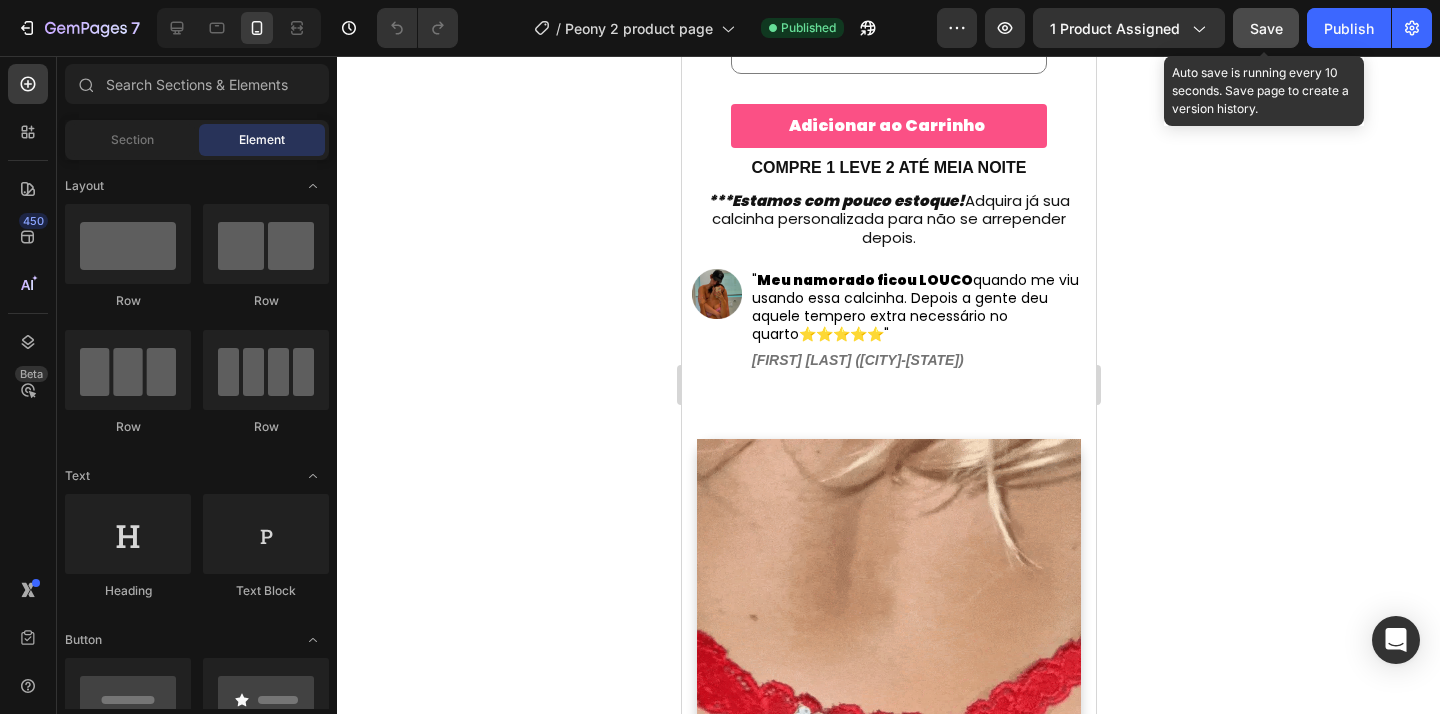 click on "Save" at bounding box center [1266, 28] 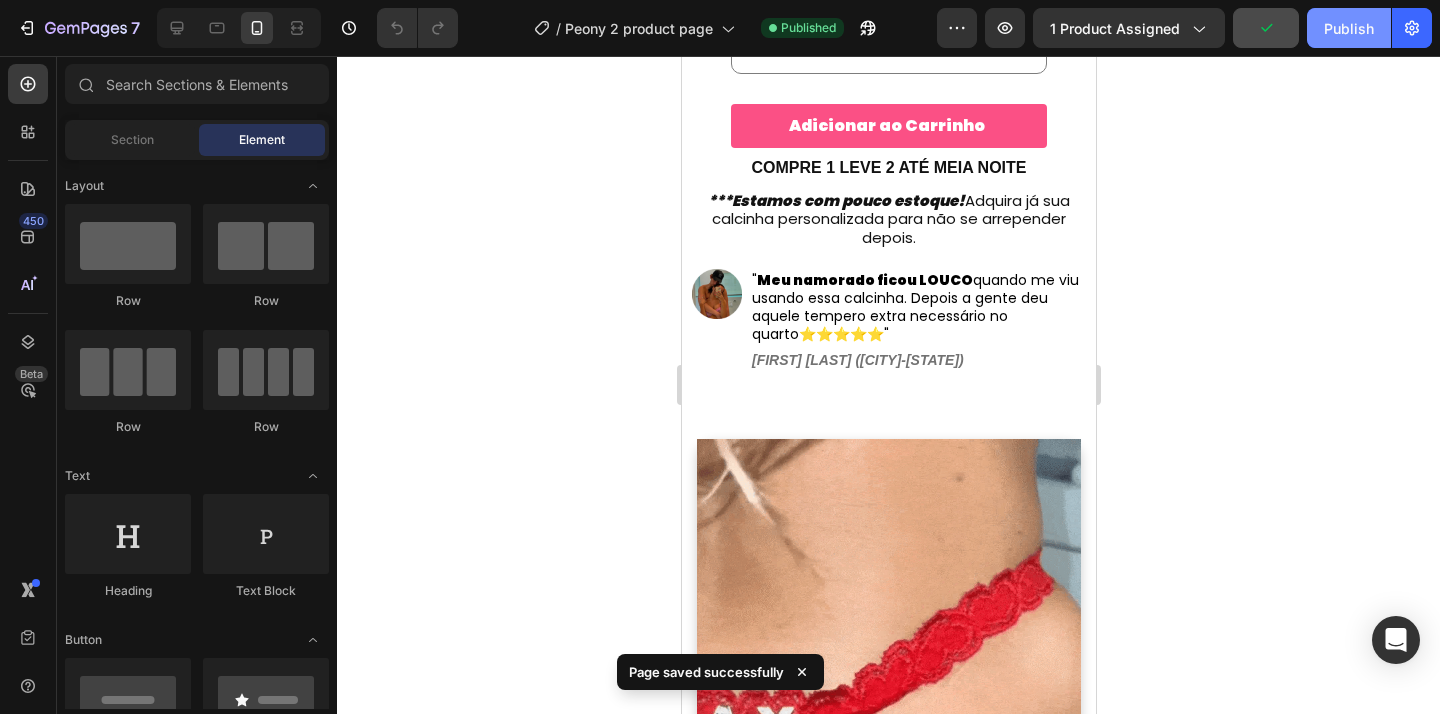 click on "Publish" at bounding box center [1349, 28] 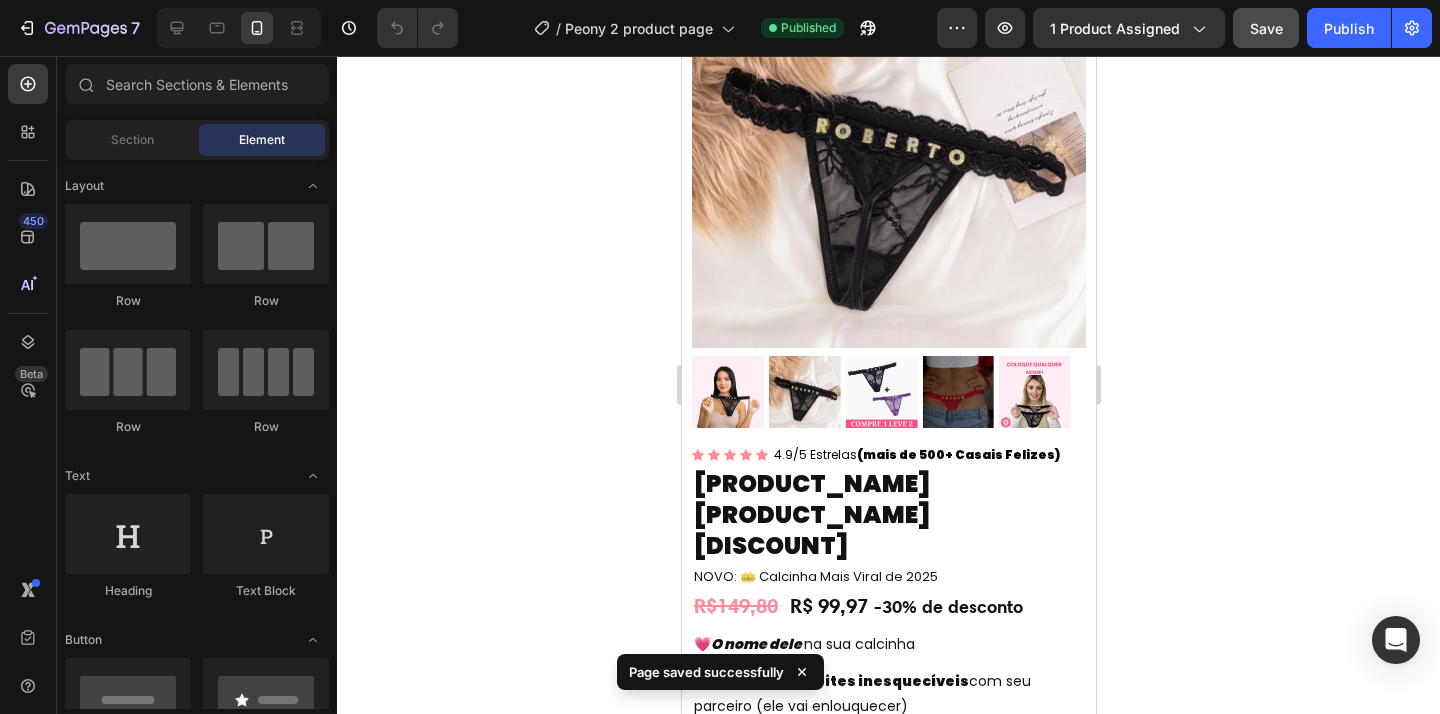 scroll, scrollTop: 0, scrollLeft: 0, axis: both 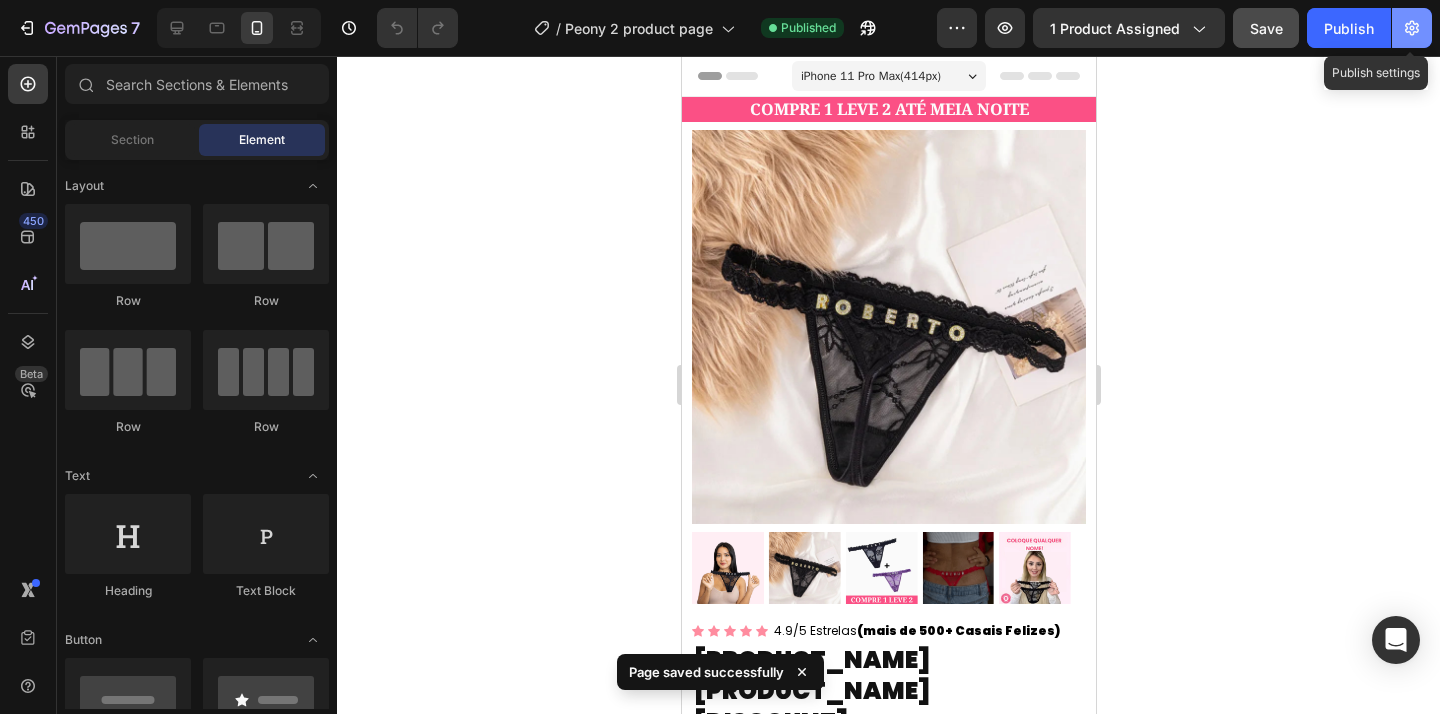 click 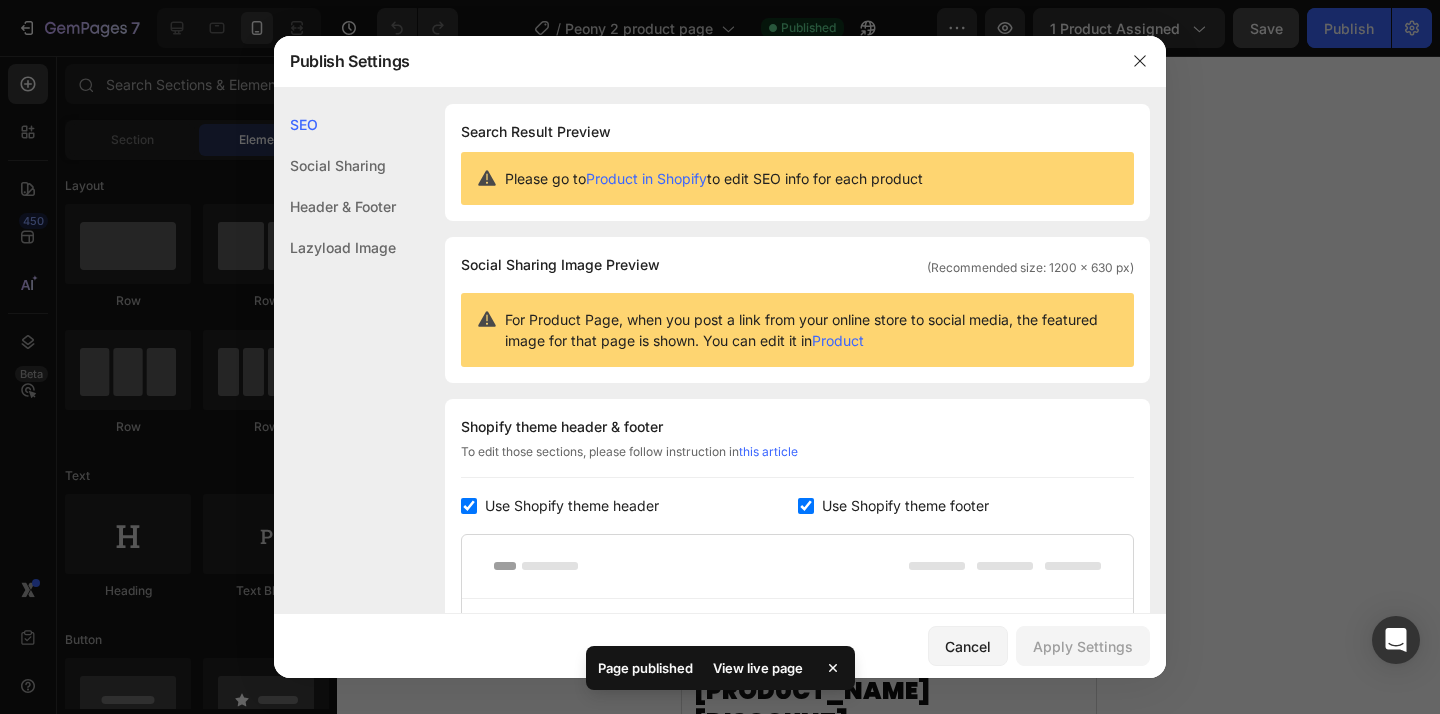 click 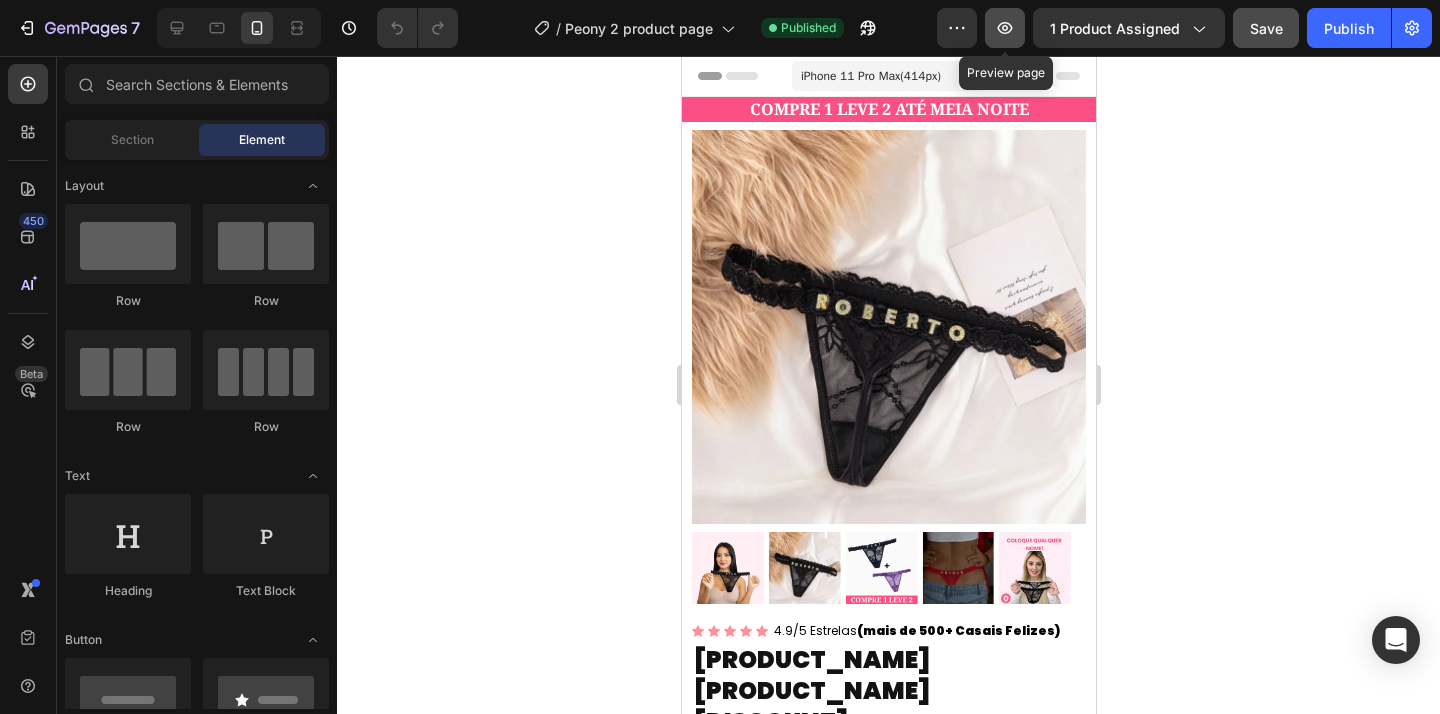 click 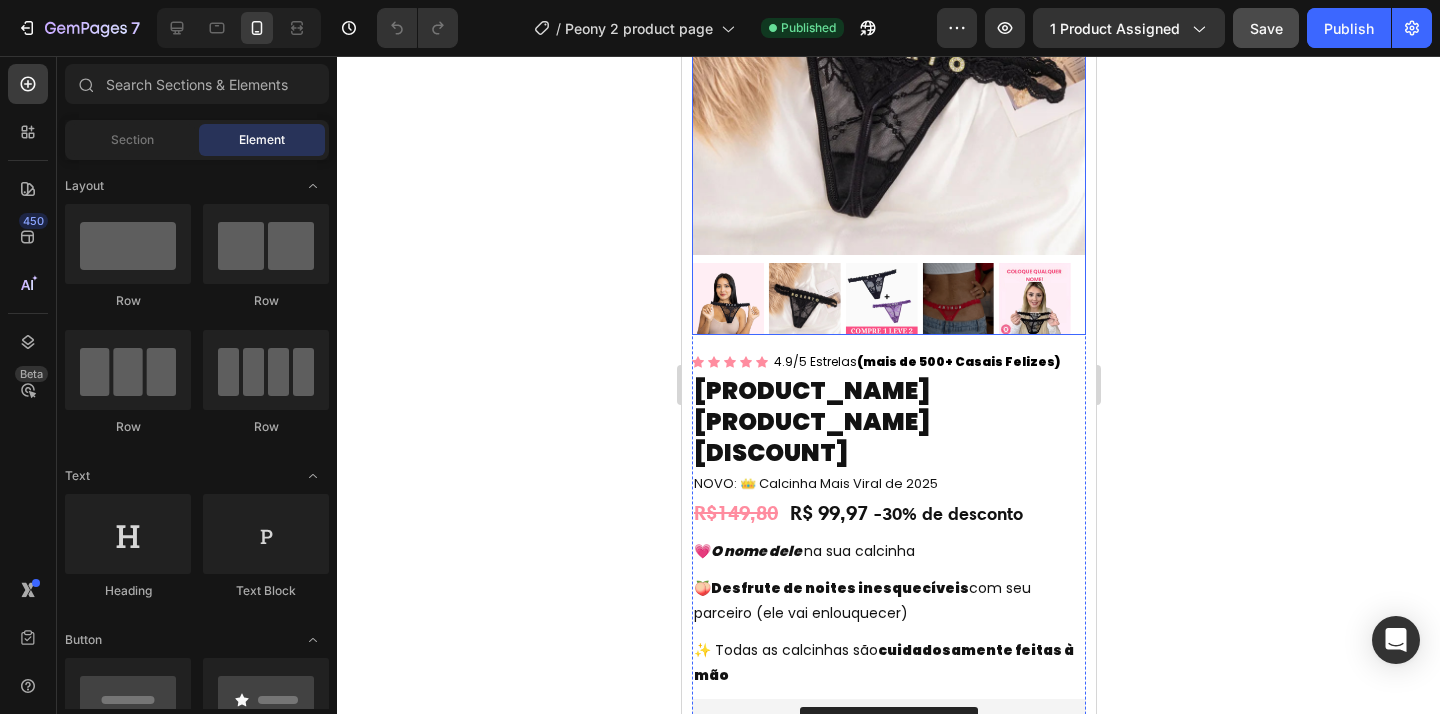 scroll, scrollTop: 0, scrollLeft: 0, axis: both 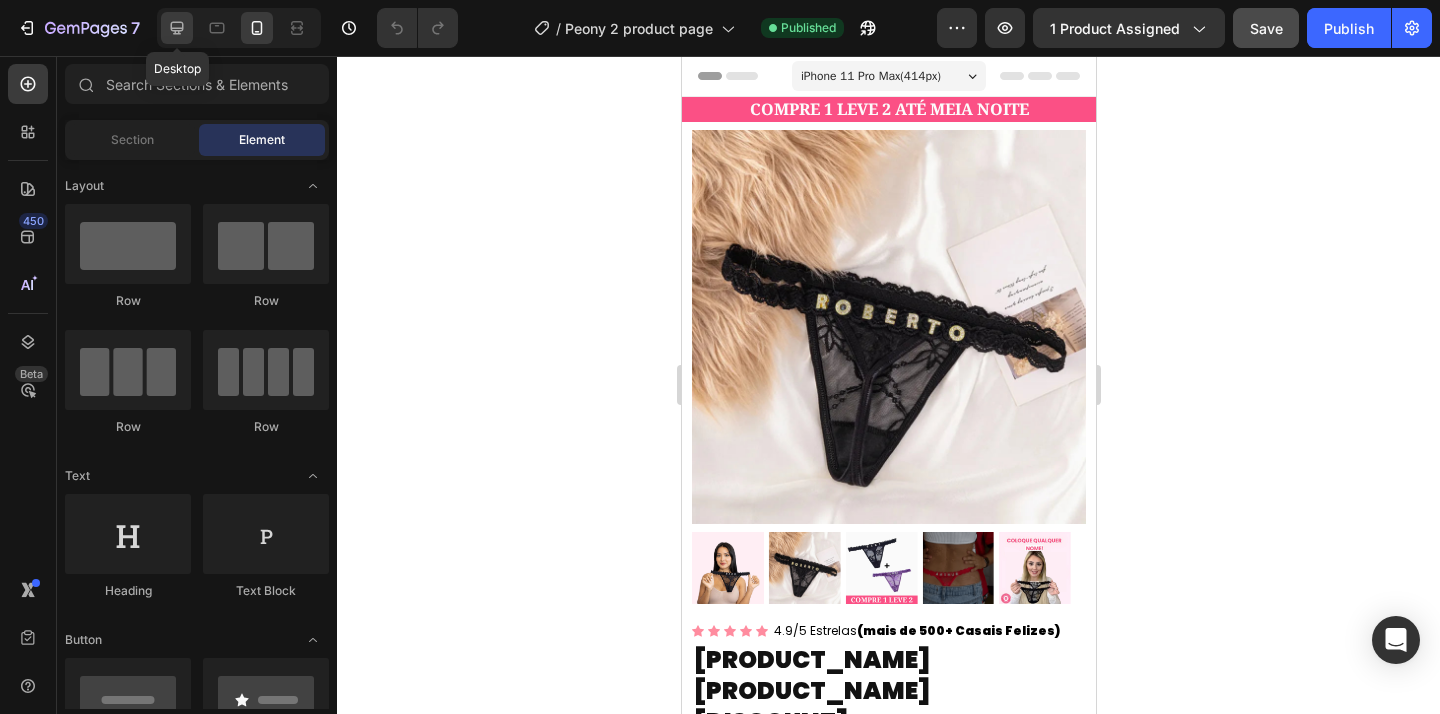 click 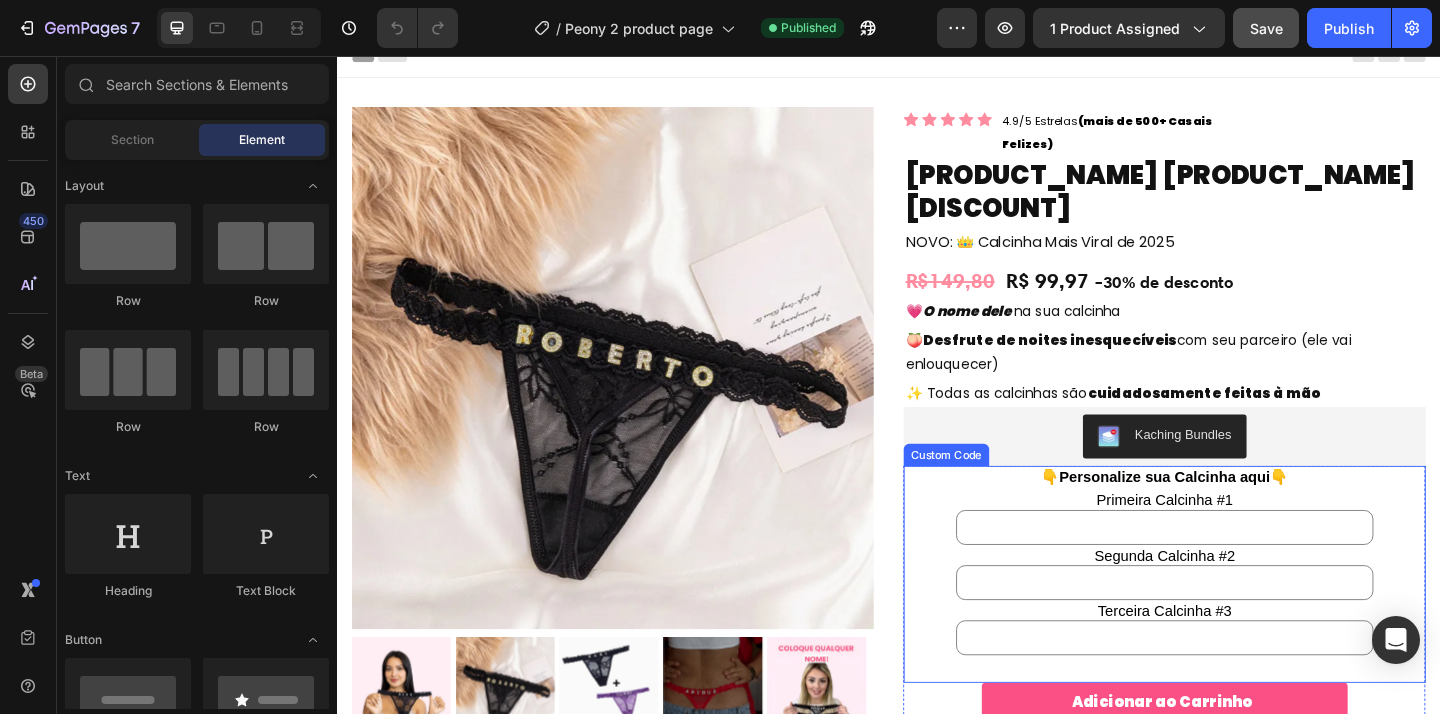 scroll, scrollTop: 37, scrollLeft: 0, axis: vertical 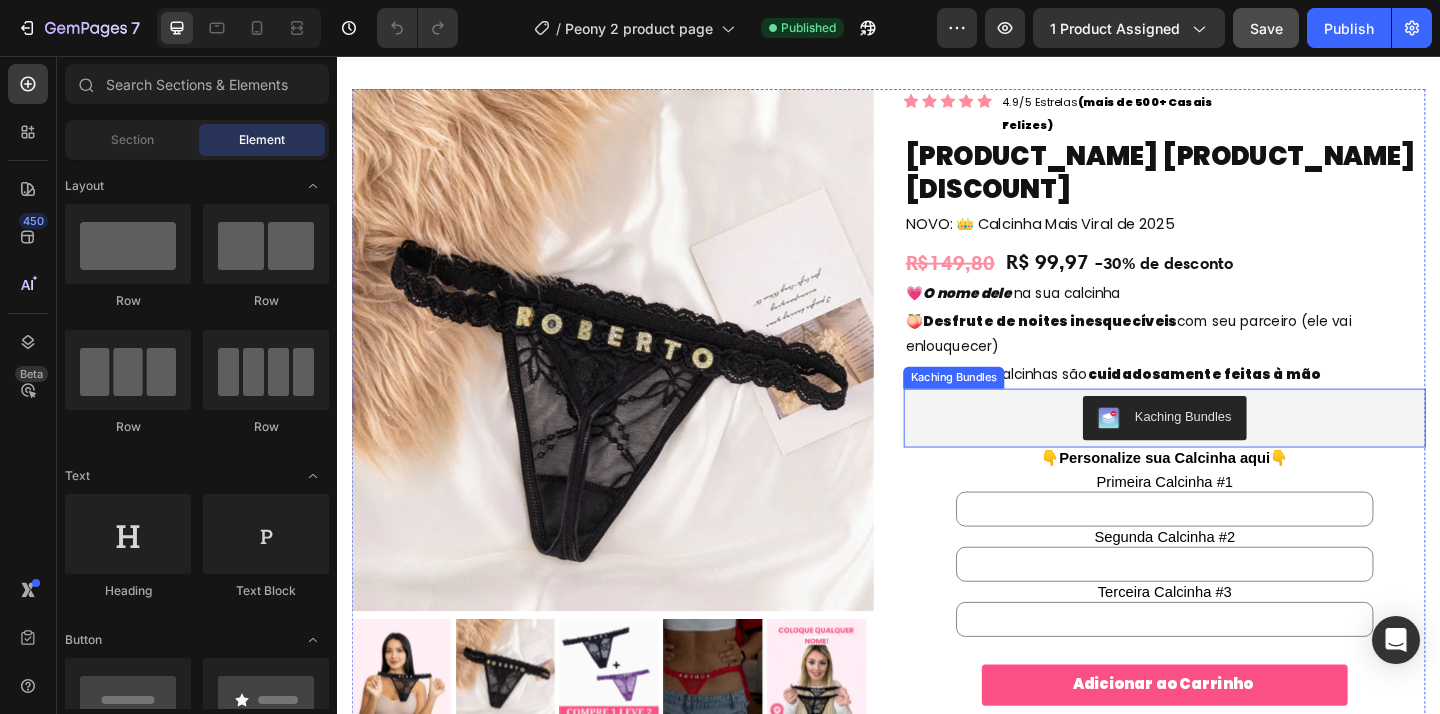 click on "Kaching Bundles" at bounding box center [1237, 450] 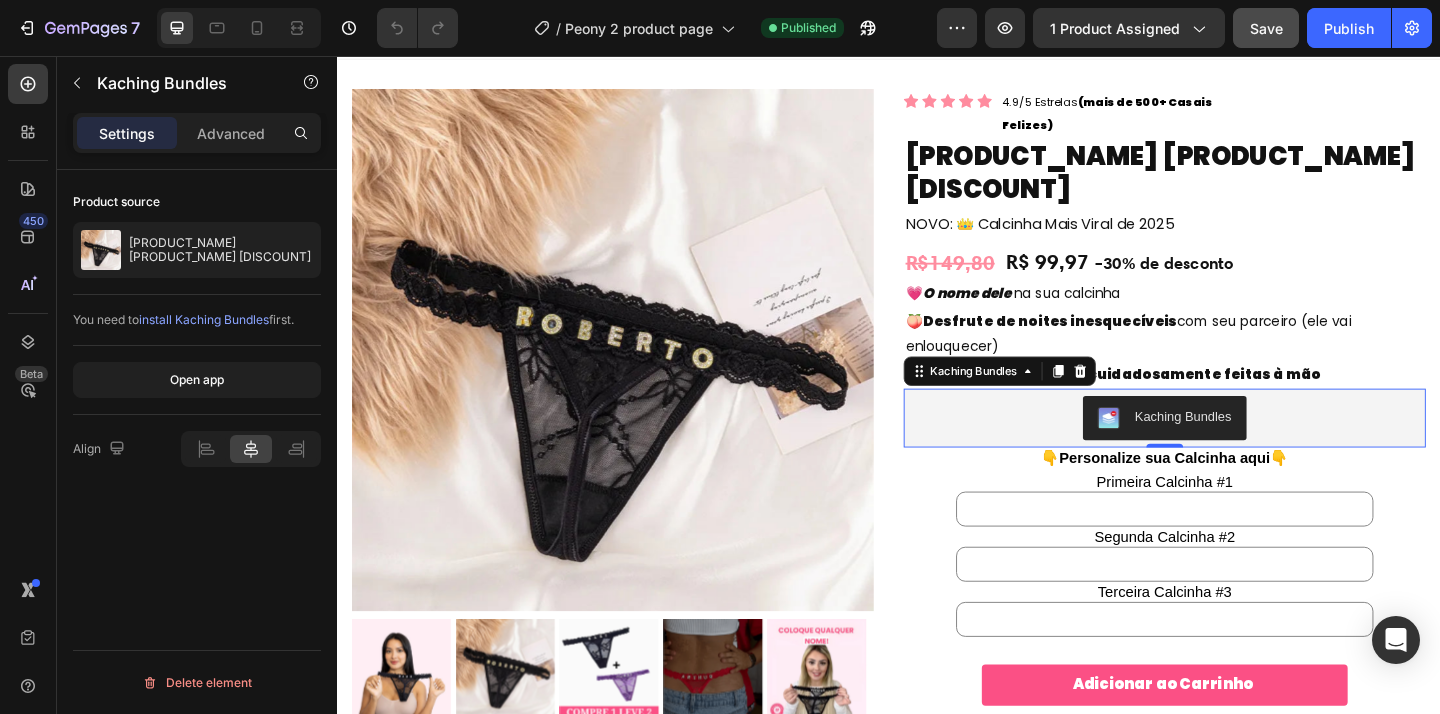 click on "install Kaching Bundles" at bounding box center [204, 319] 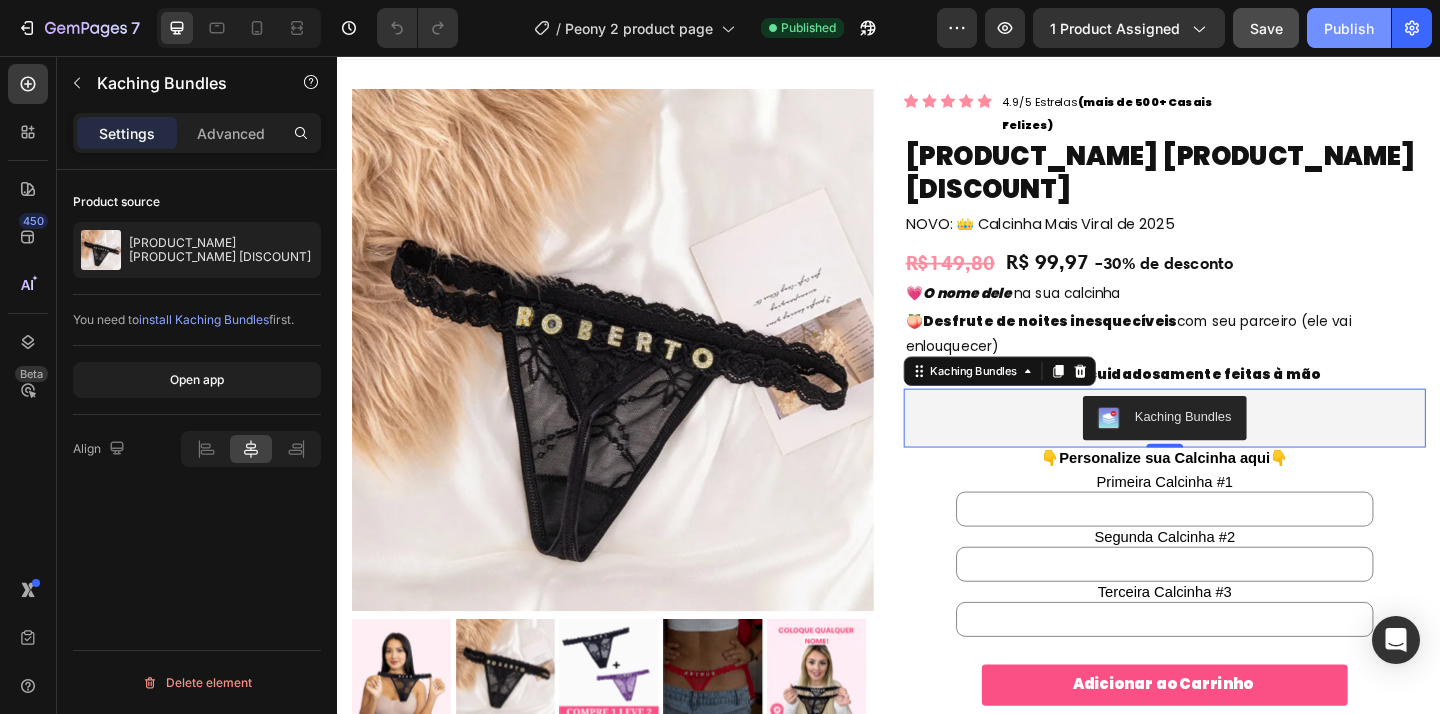 click on "Publish" at bounding box center [1349, 28] 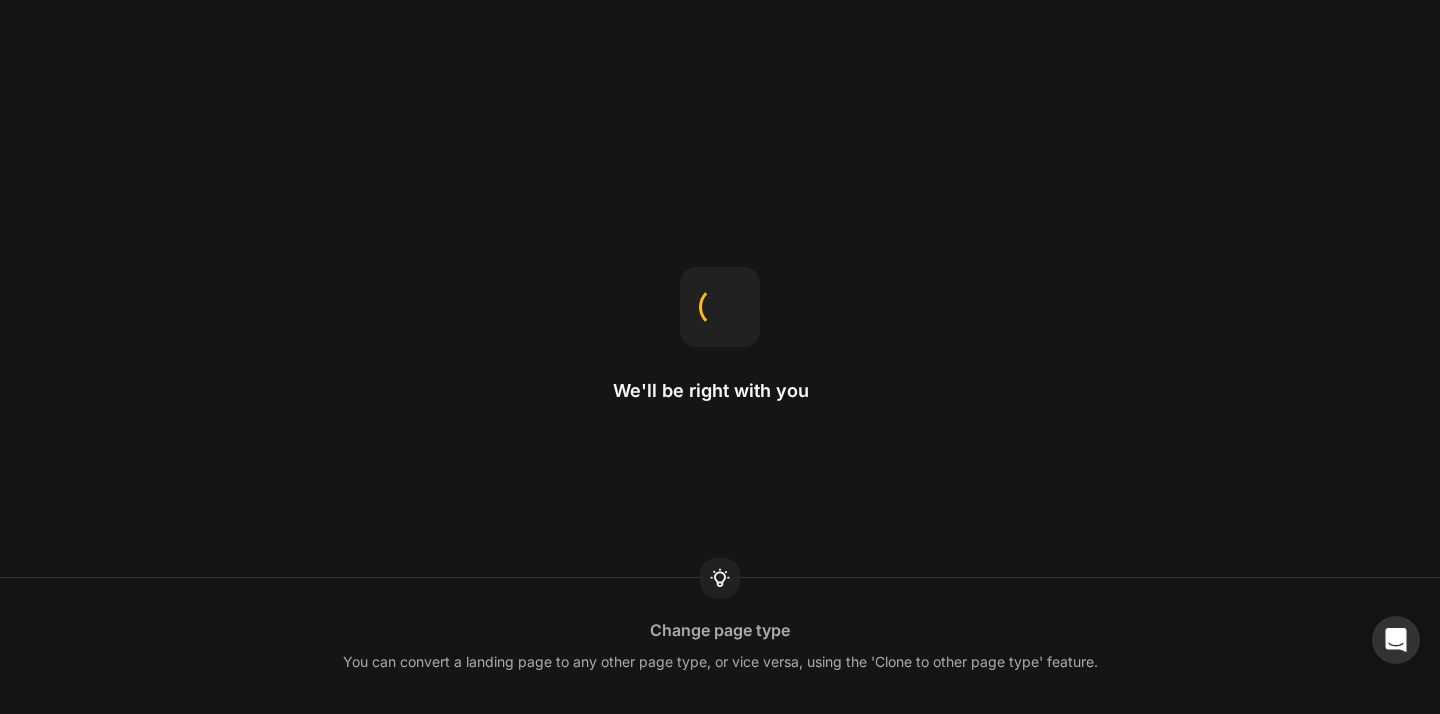 scroll, scrollTop: 0, scrollLeft: 0, axis: both 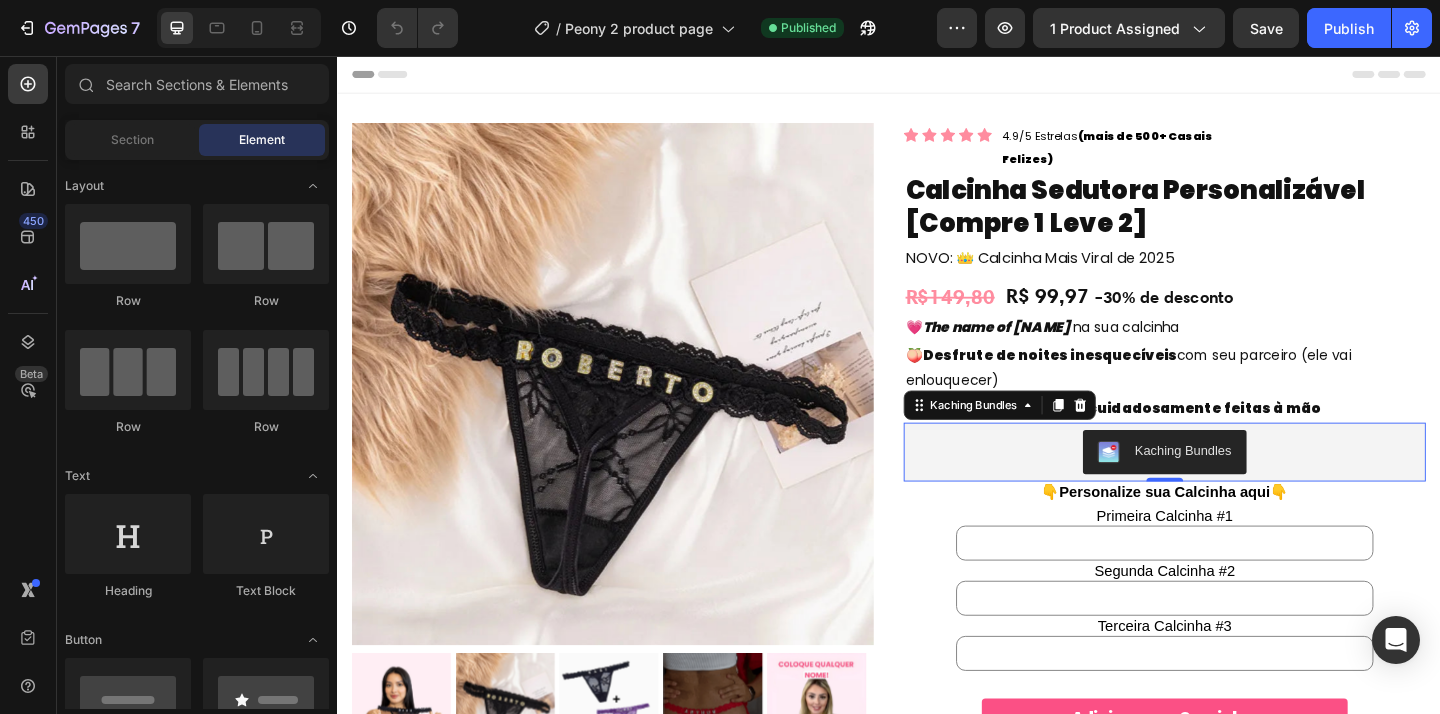 click on "Kaching Bundles" at bounding box center [1237, 487] 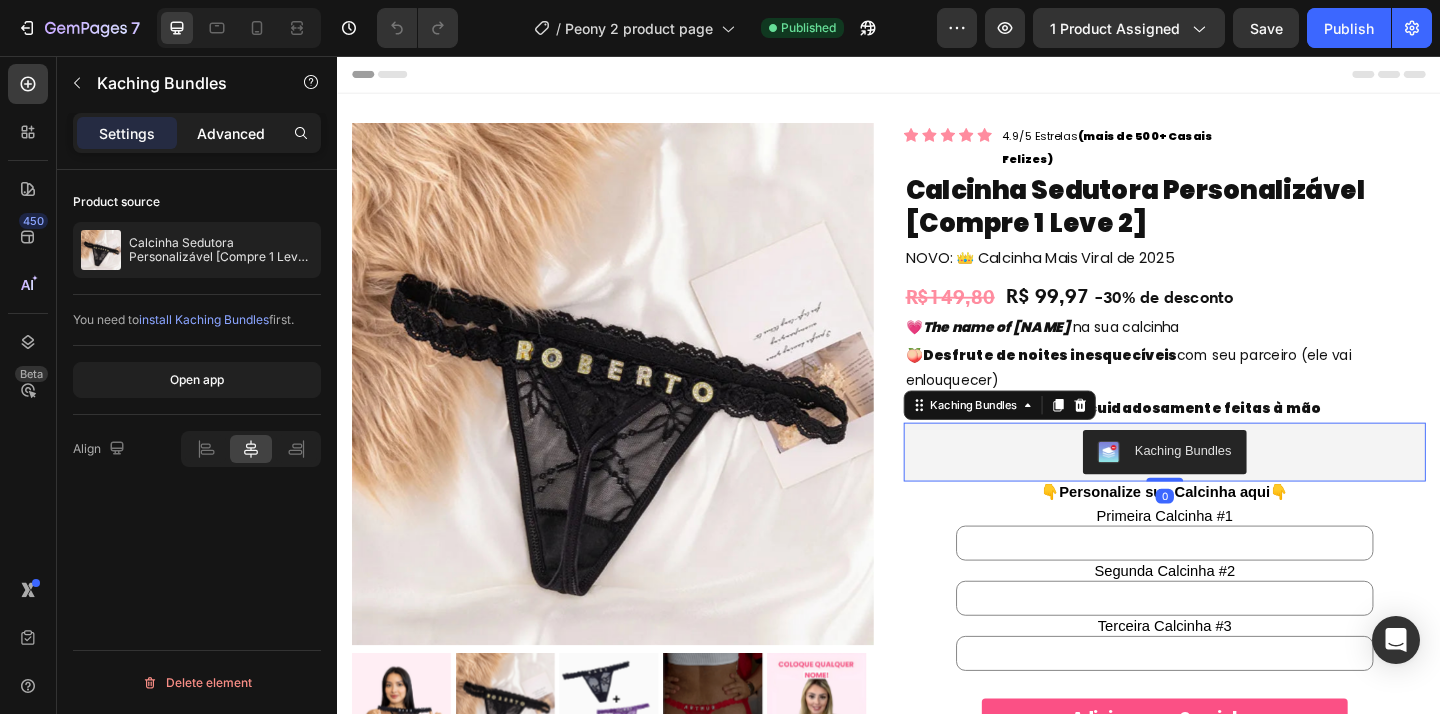 click on "Advanced" at bounding box center (231, 133) 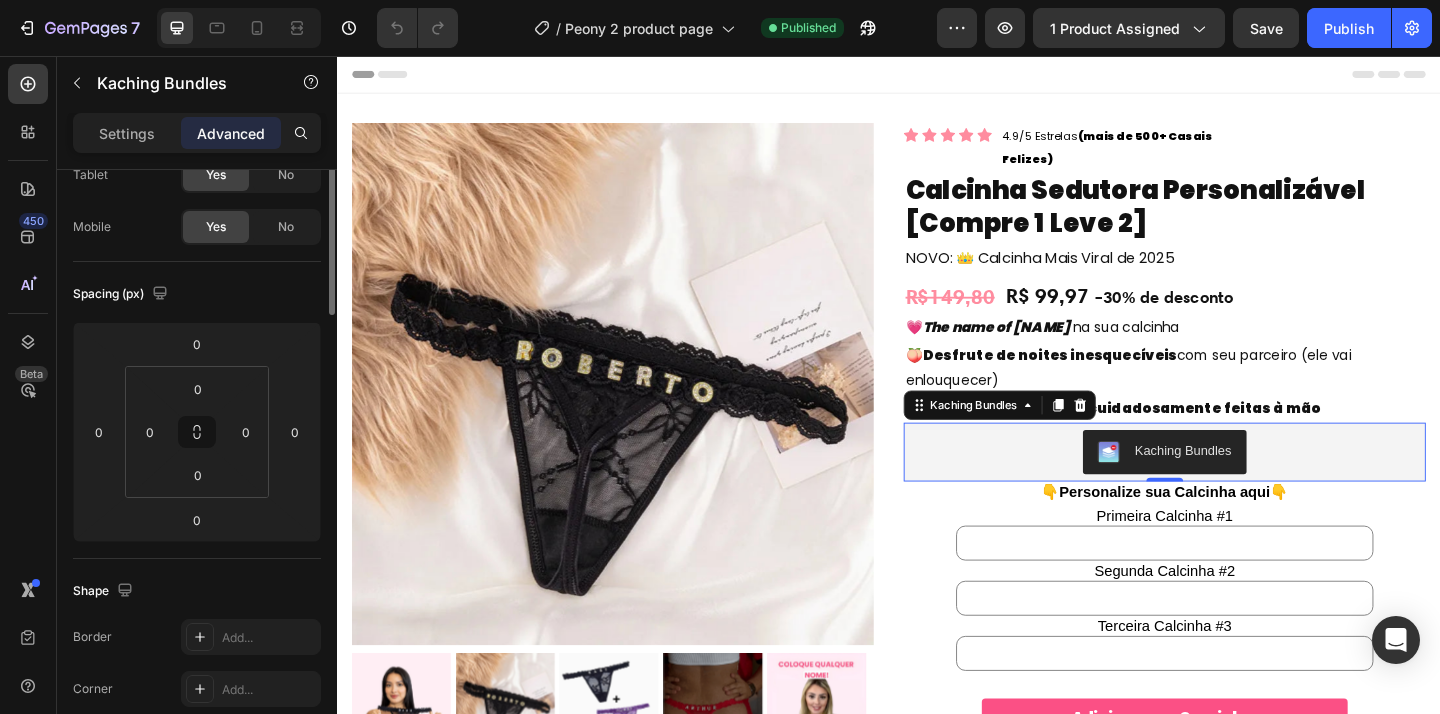 scroll, scrollTop: 0, scrollLeft: 0, axis: both 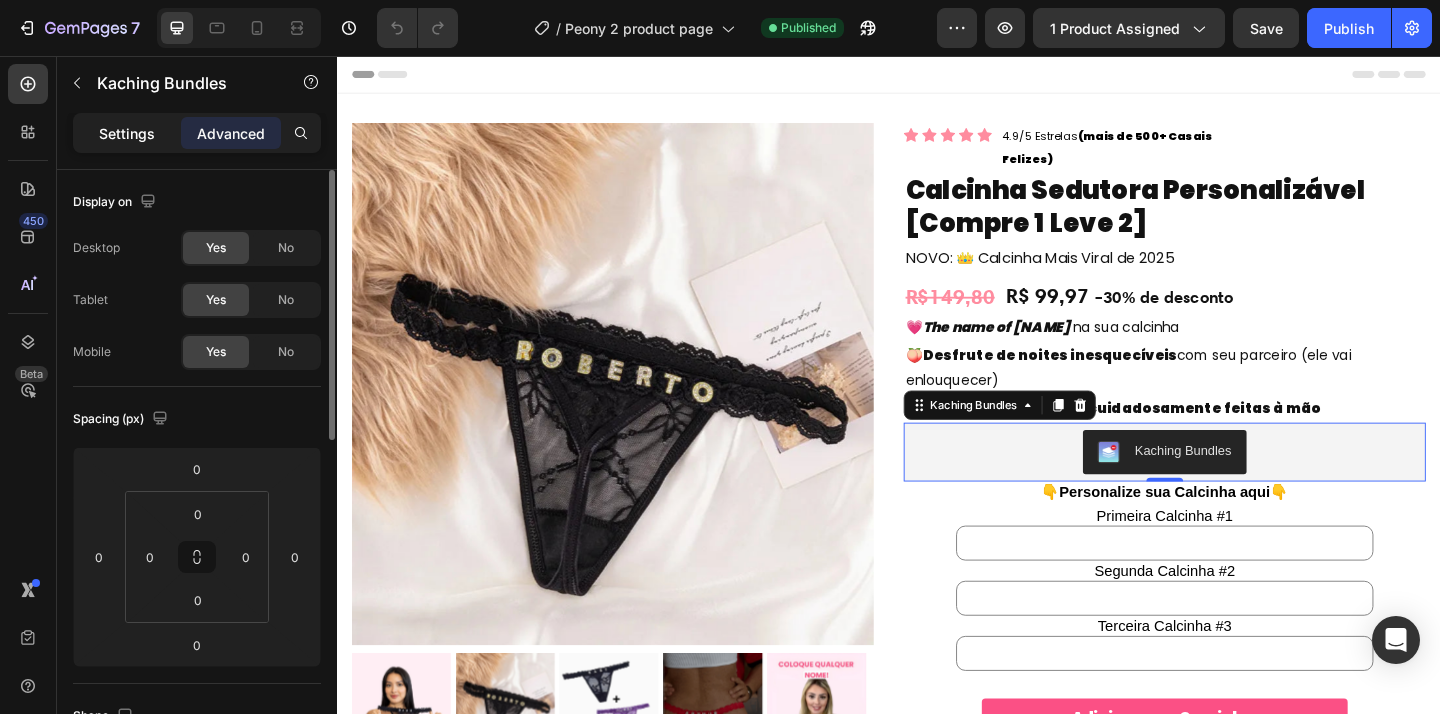 click on "Settings" at bounding box center (127, 133) 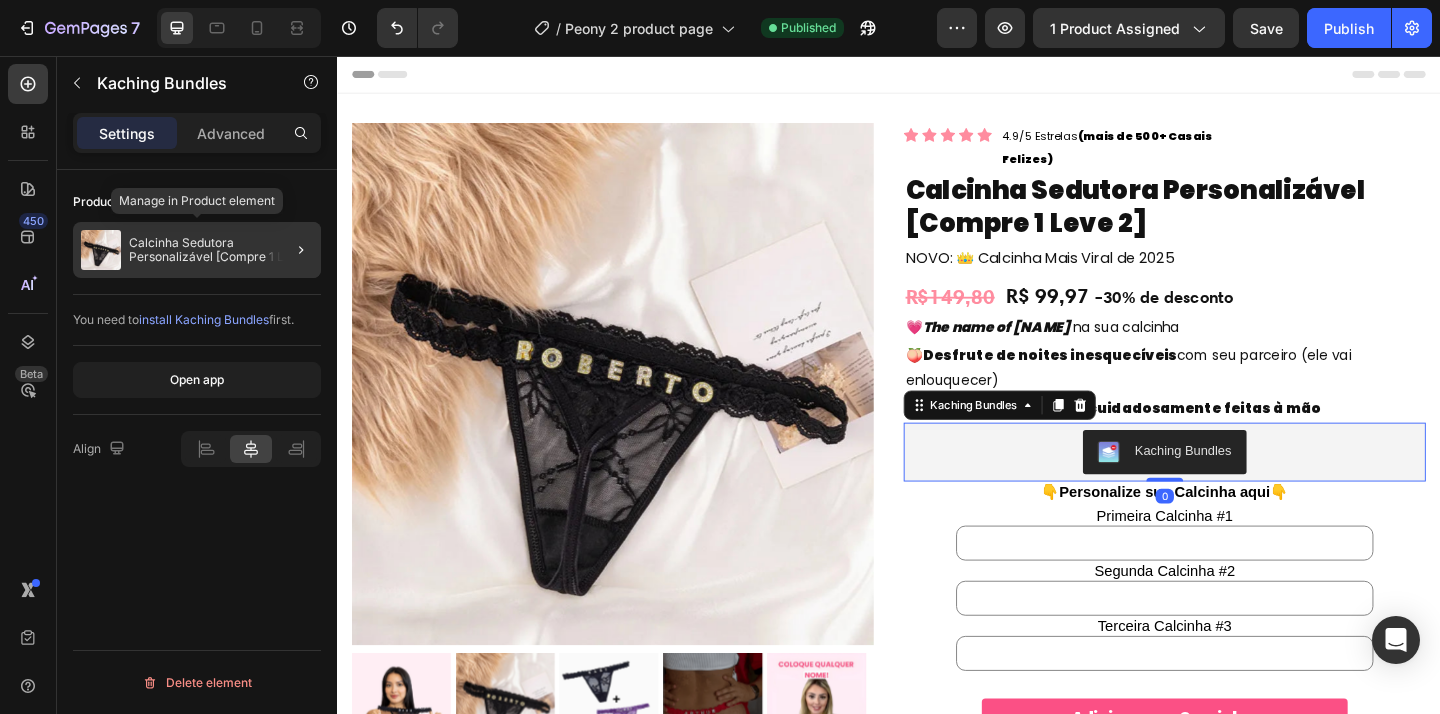 click on "Calcinha Sedutora Personalizável [Compre 1 Leve 2]" at bounding box center [221, 250] 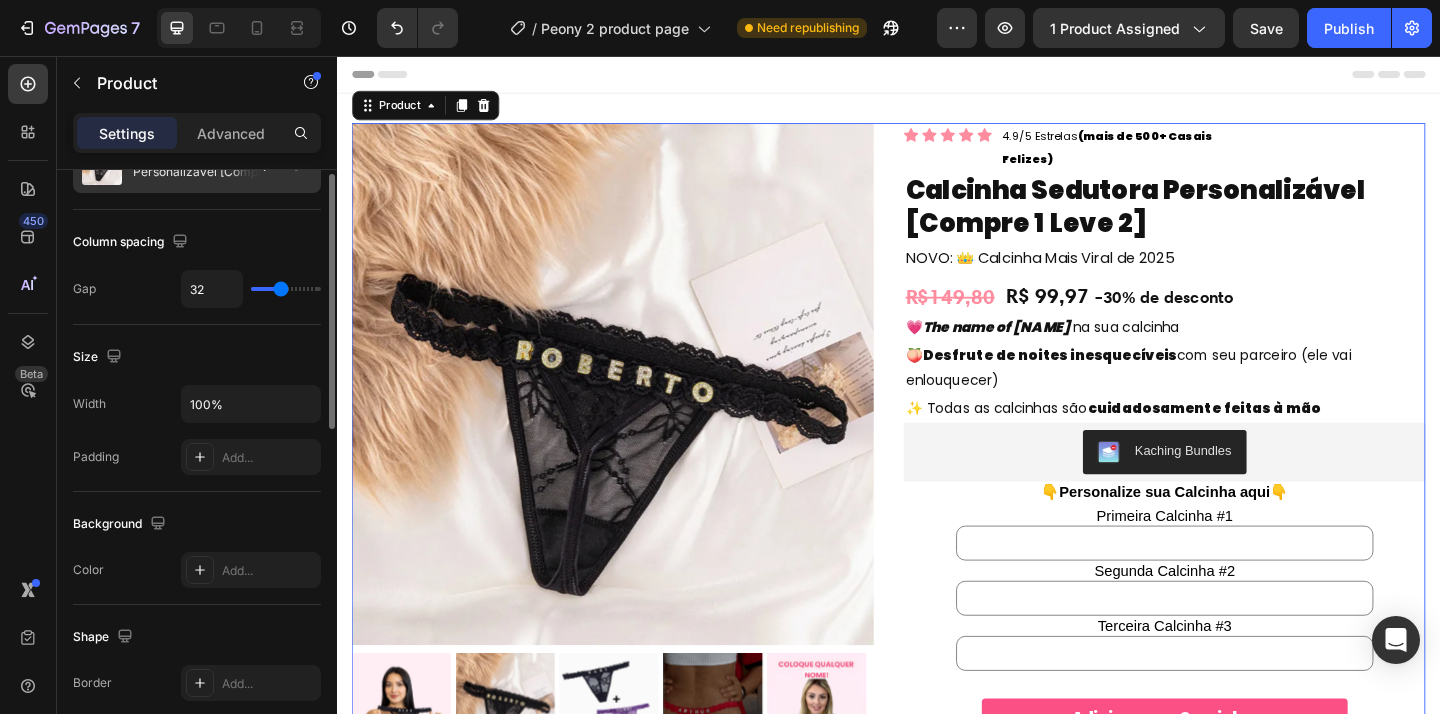 scroll, scrollTop: 0, scrollLeft: 0, axis: both 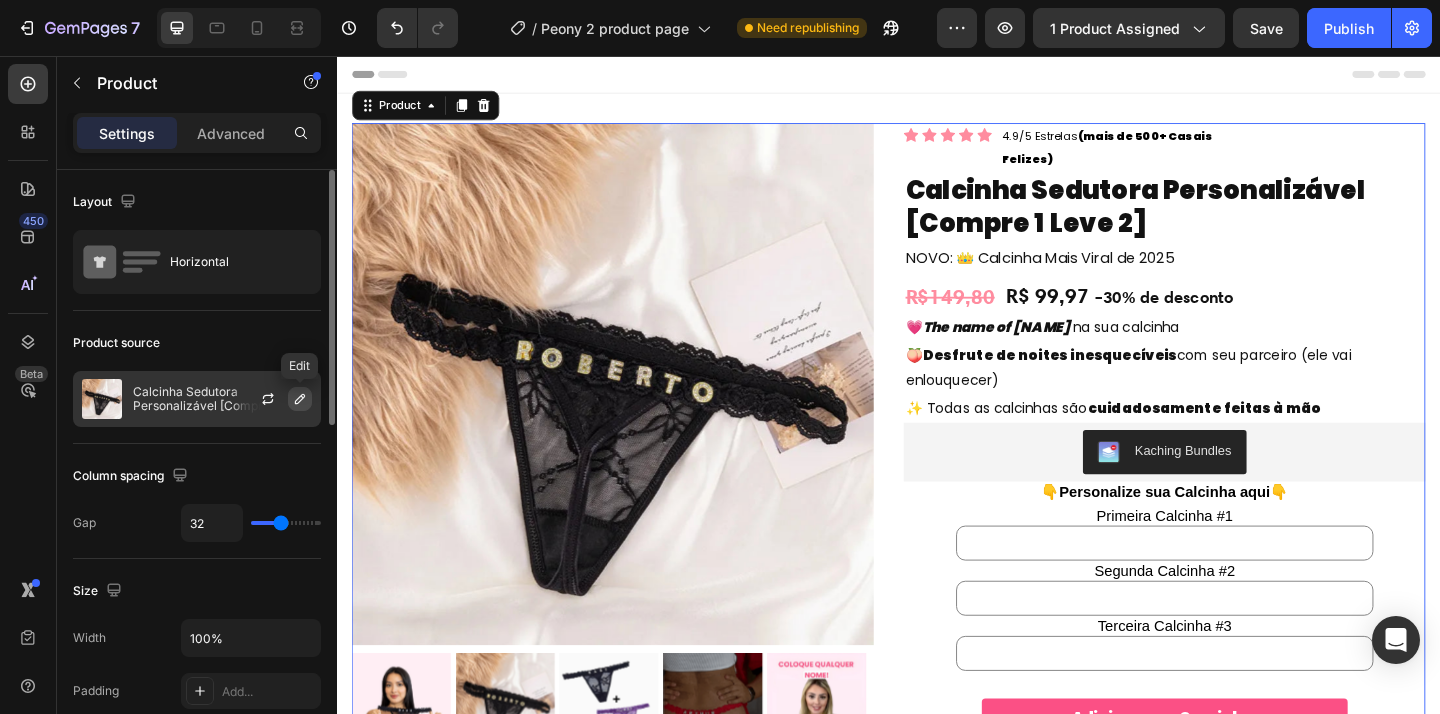 click 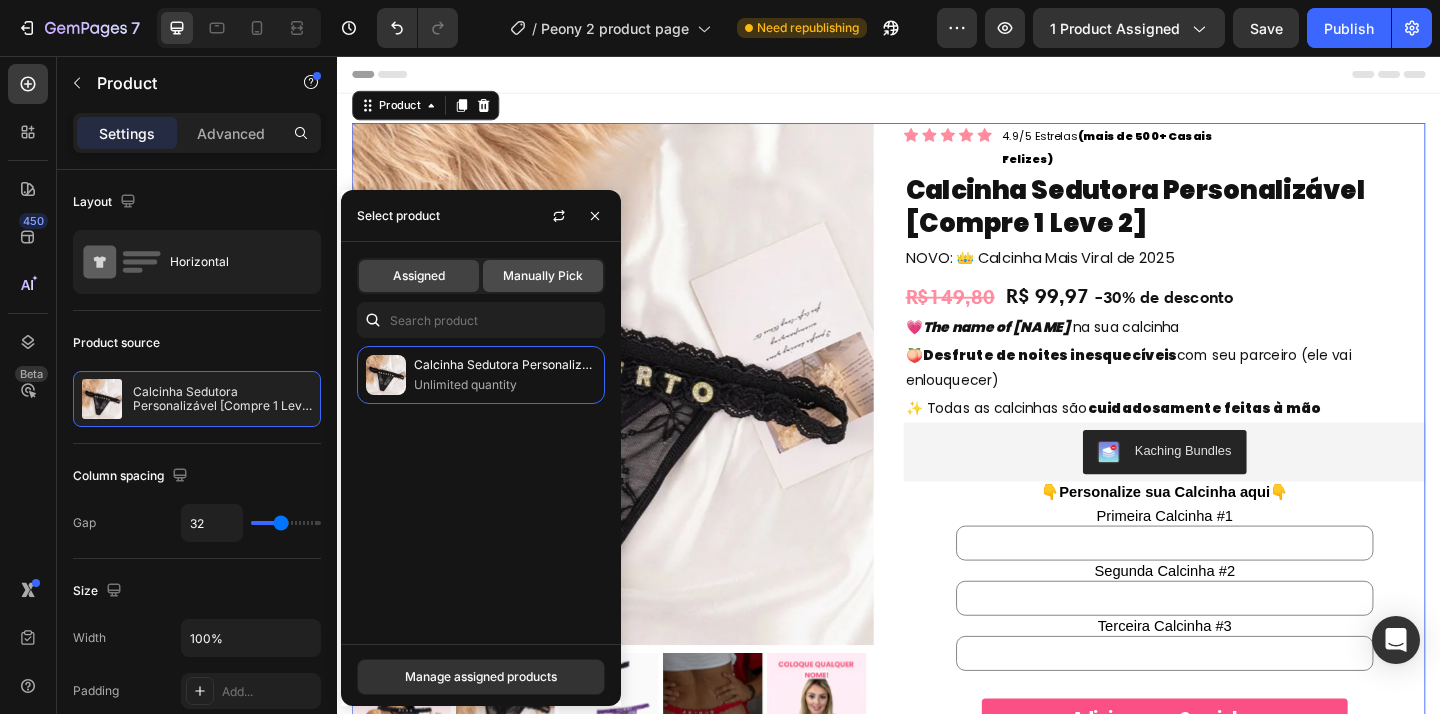 click on "Manually Pick" 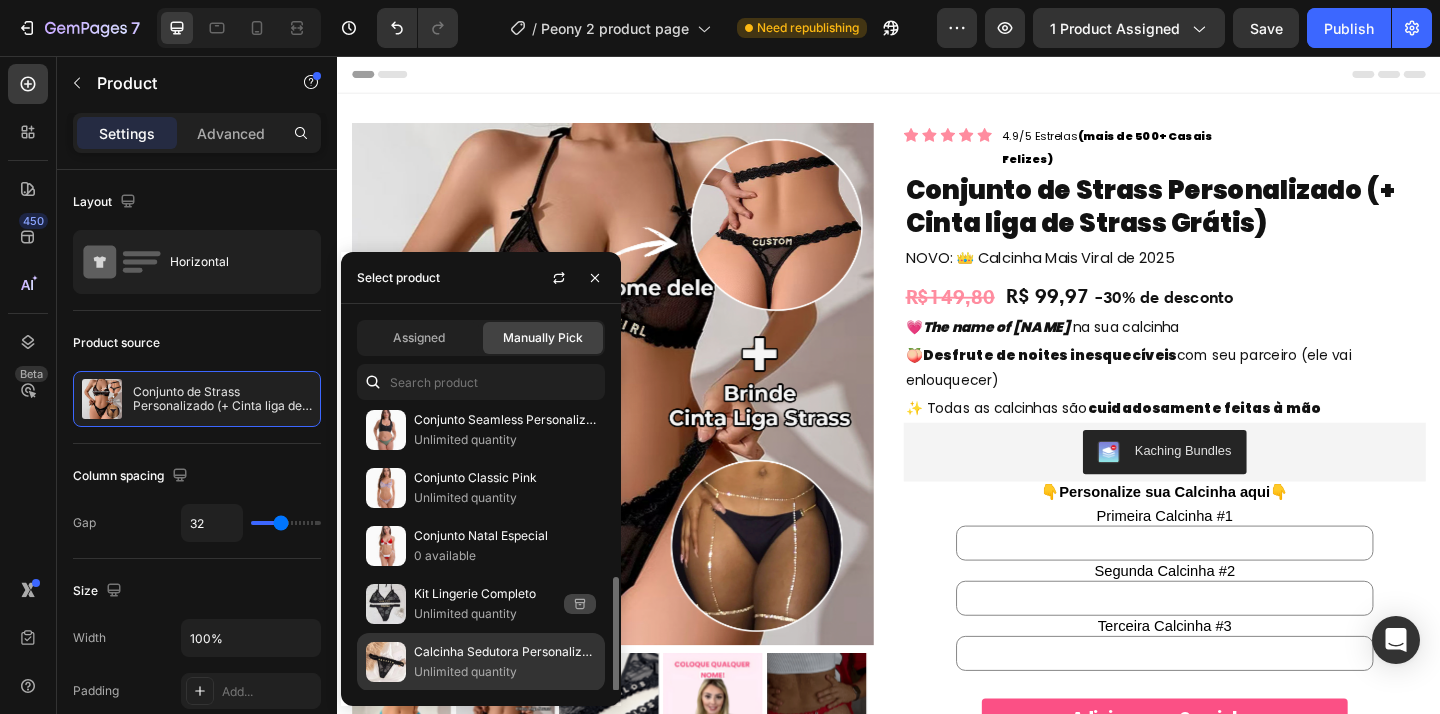 scroll, scrollTop: 414, scrollLeft: 0, axis: vertical 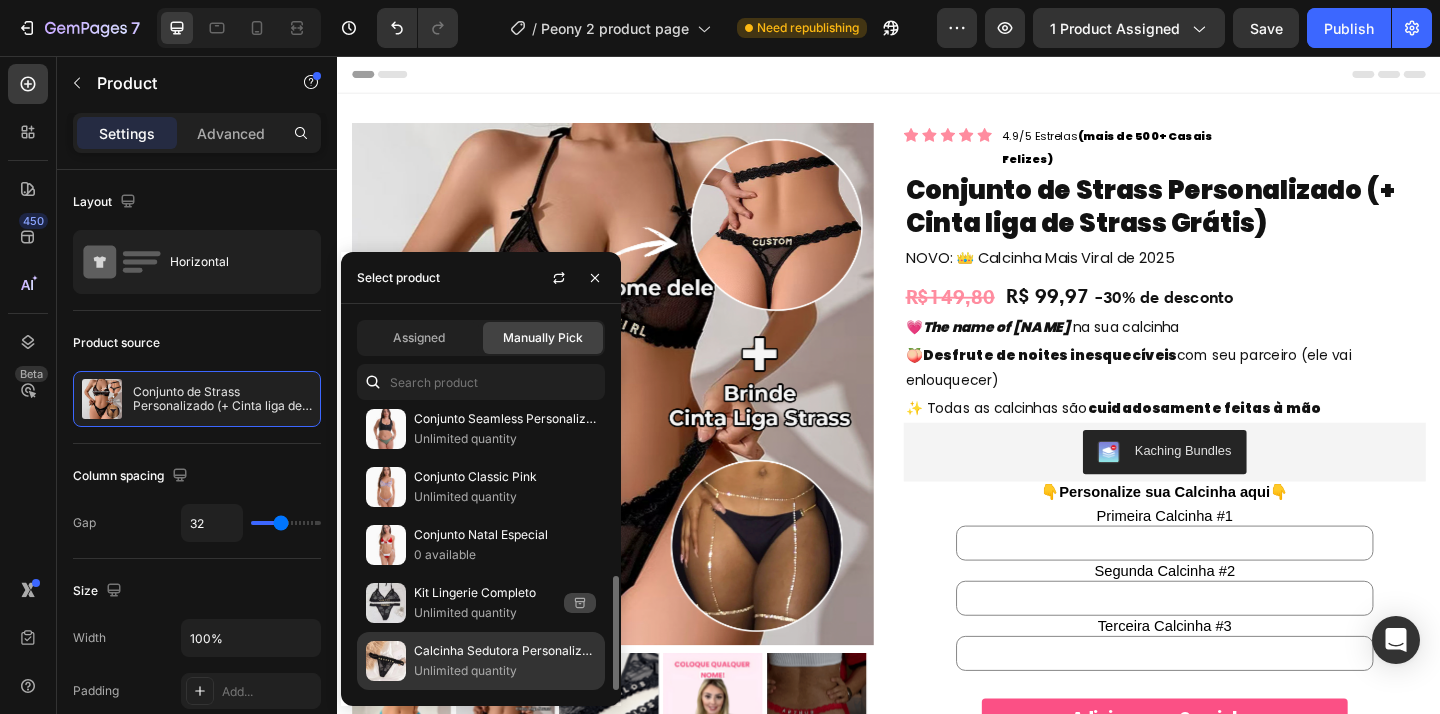 click on "Unlimited quantity" at bounding box center [505, 671] 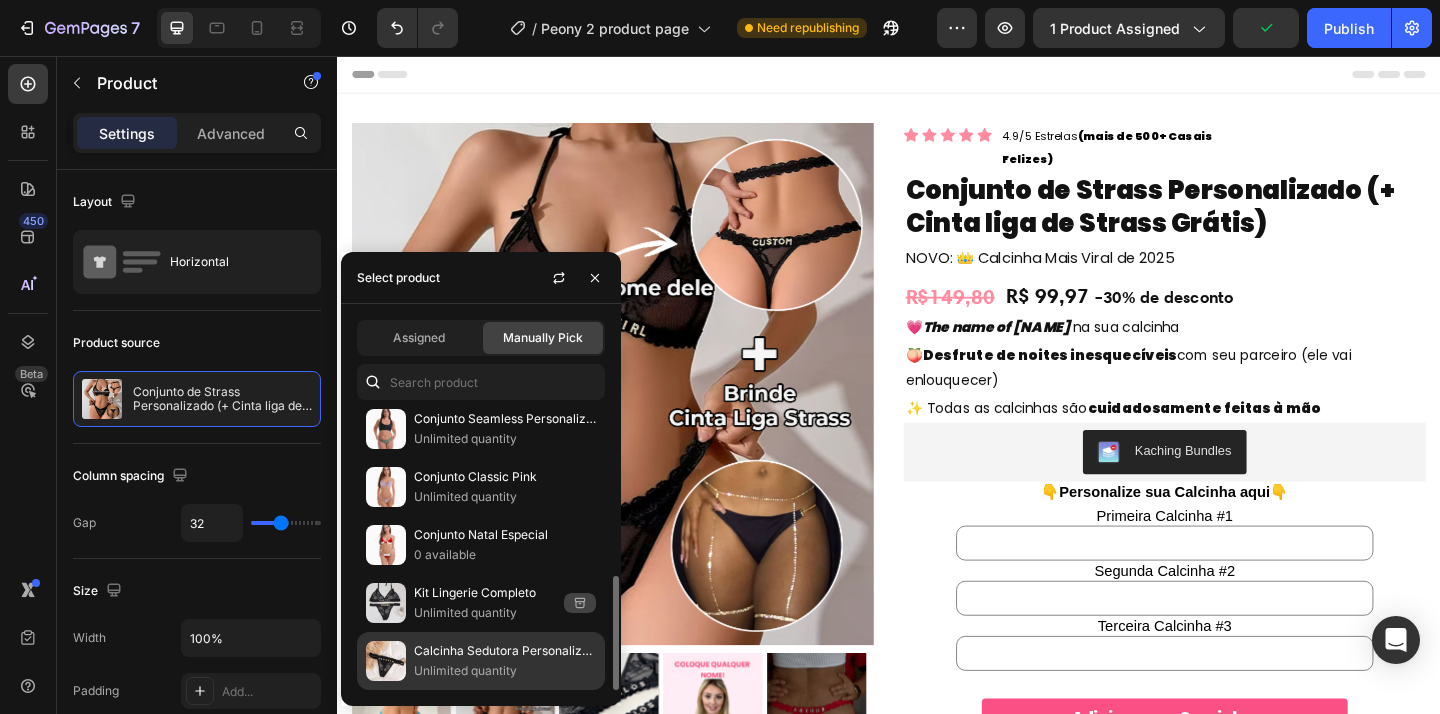 click on "Calcinha Sedutora Personalizável [Compre 1 Leve 2]" at bounding box center (505, 651) 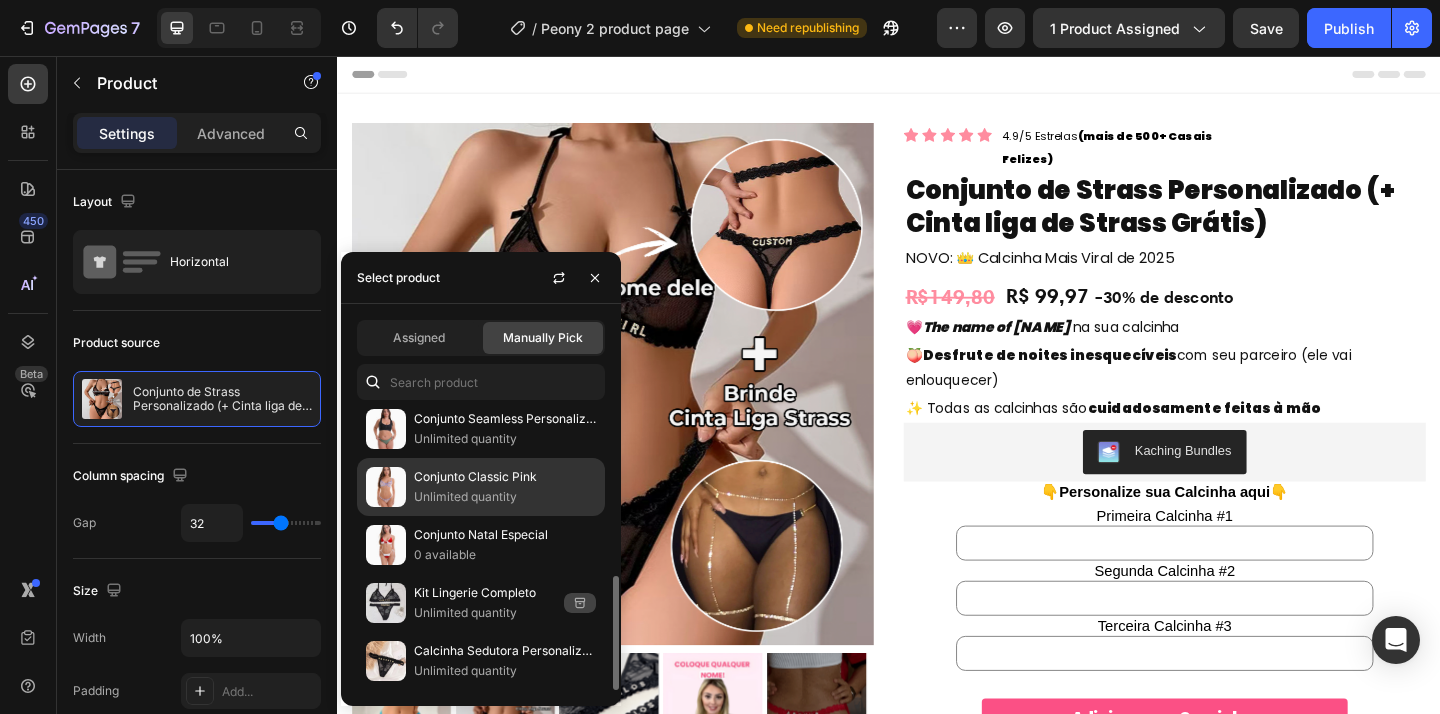 click on "Unlimited quantity" at bounding box center (505, 497) 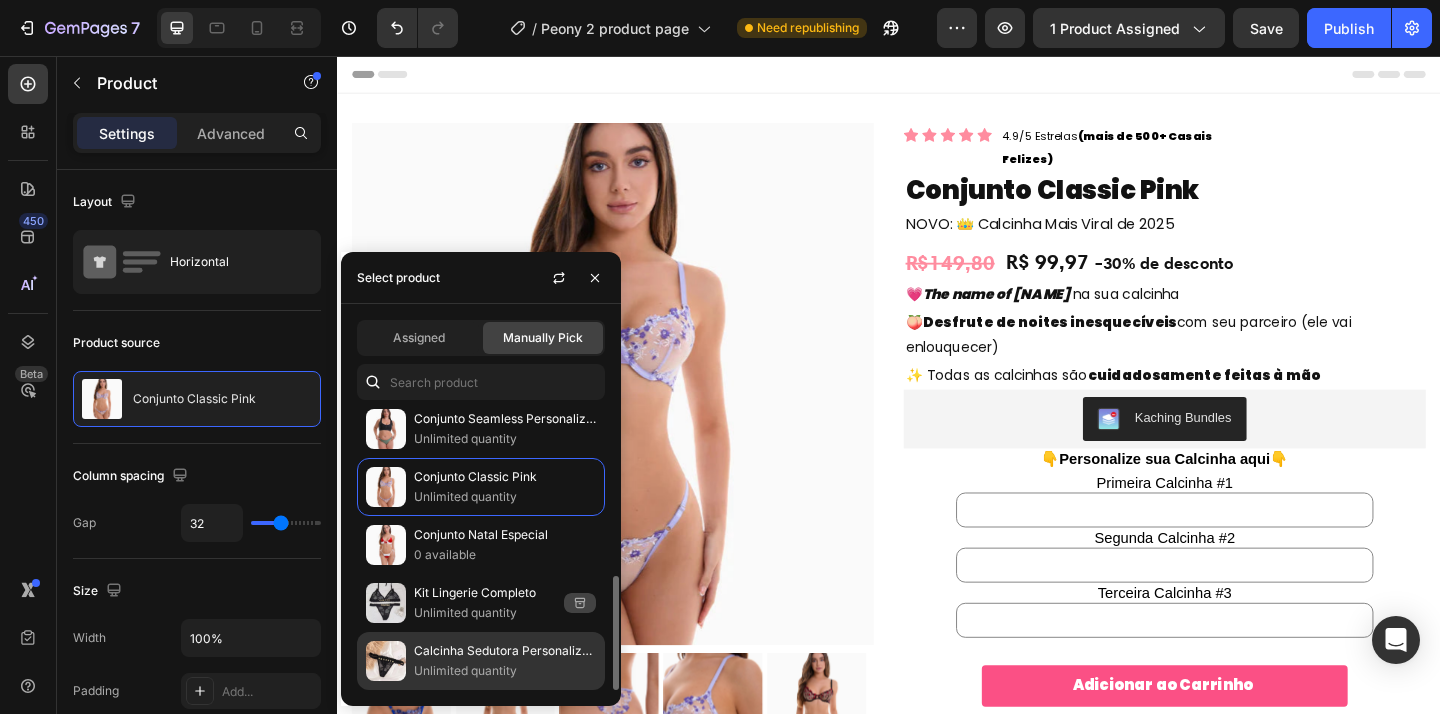 click on "Unlimited quantity" at bounding box center [505, 671] 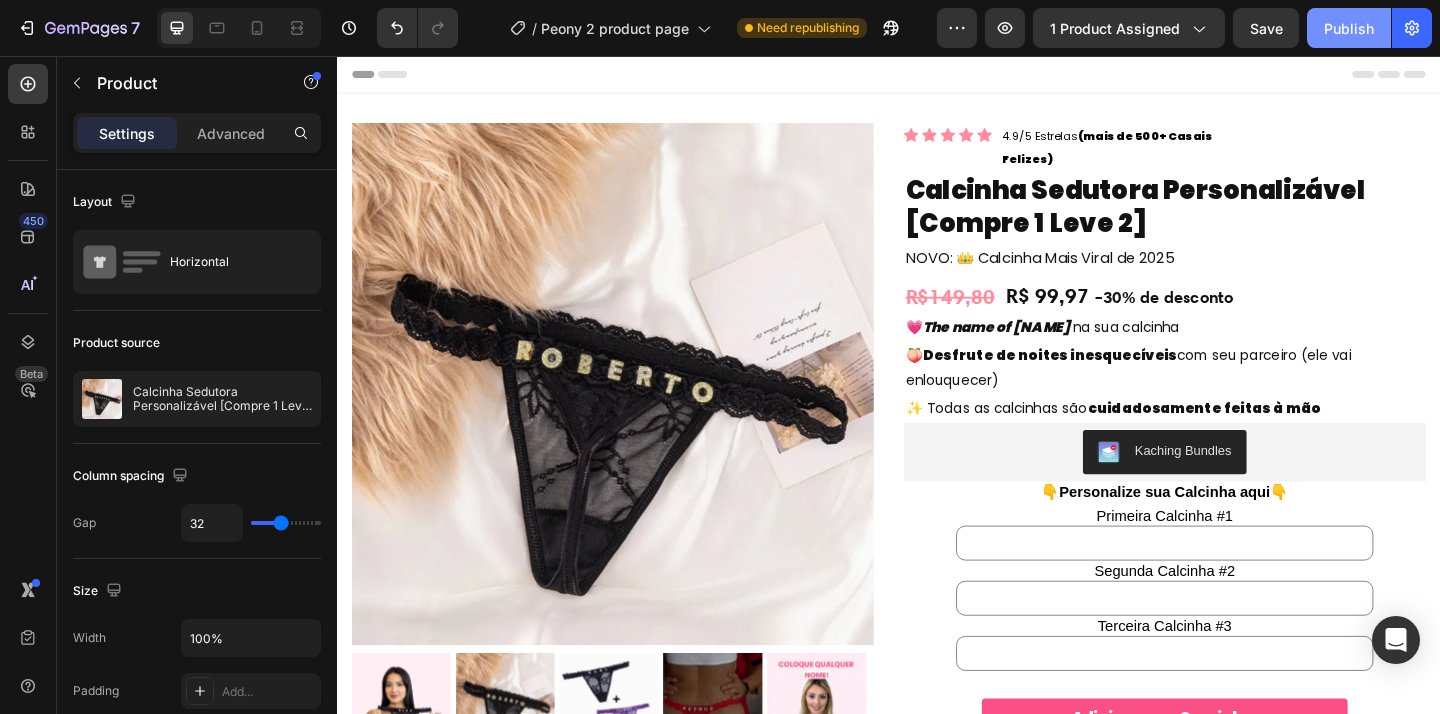 click on "Publish" at bounding box center (1349, 28) 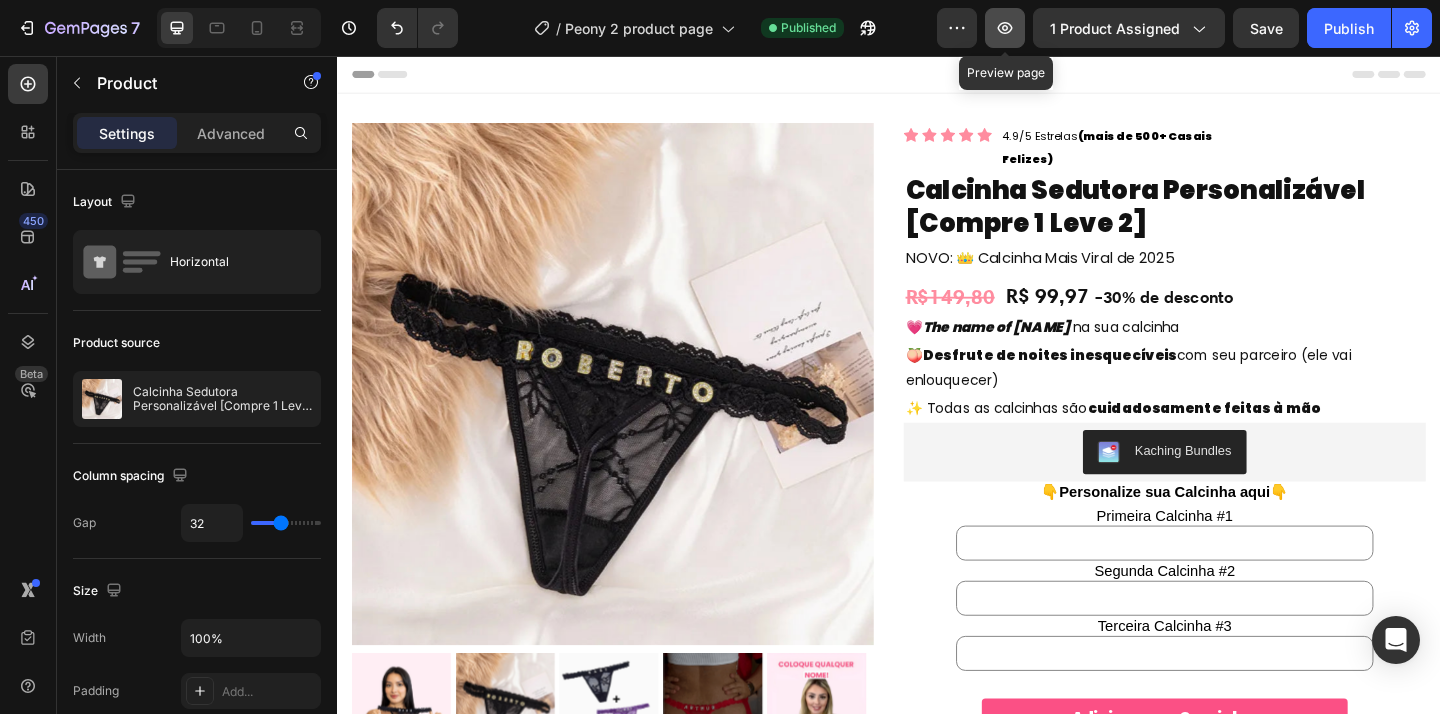click 